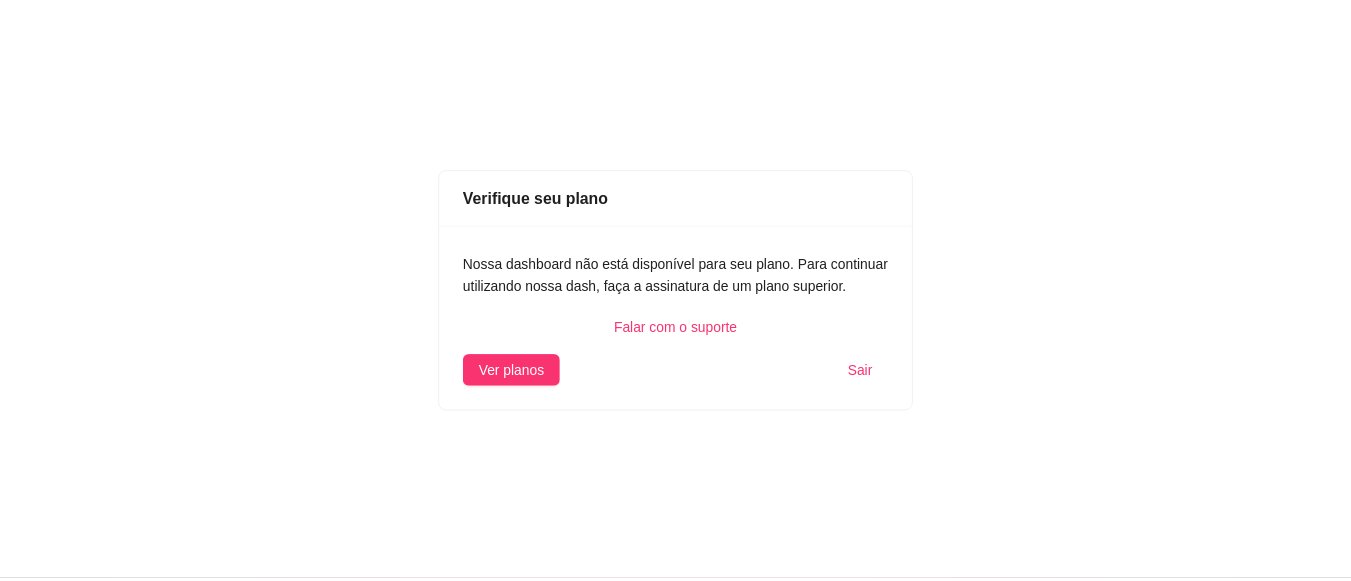 scroll, scrollTop: 0, scrollLeft: 0, axis: both 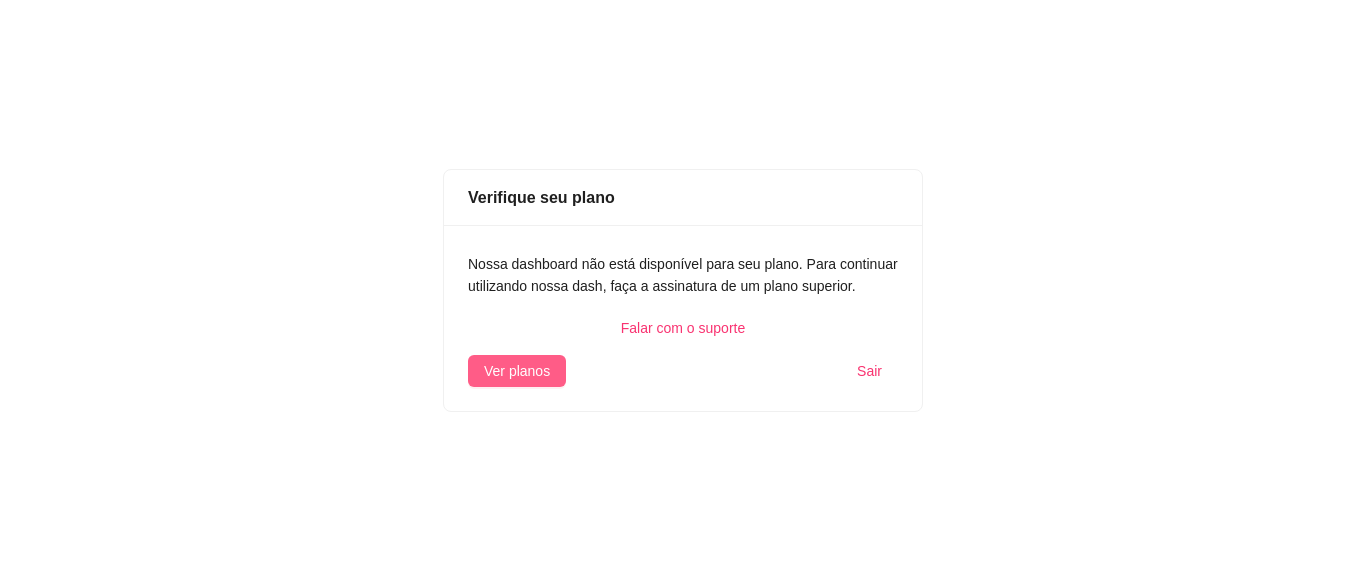 click on "Ver planos" at bounding box center [517, 371] 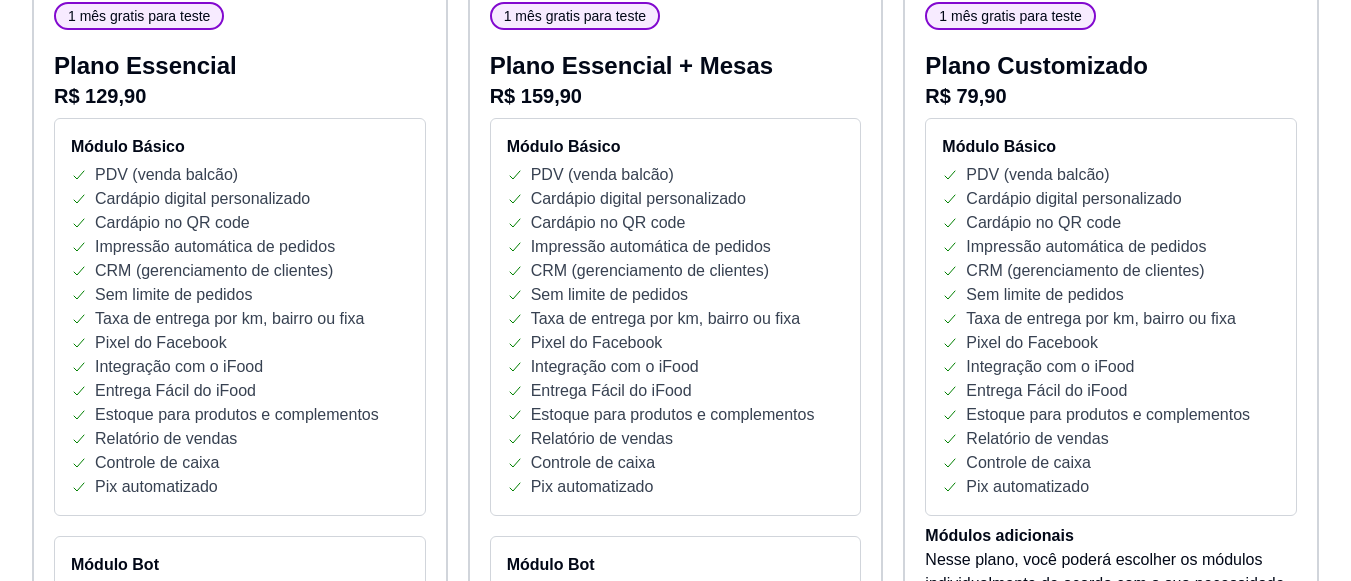 scroll, scrollTop: 273, scrollLeft: 0, axis: vertical 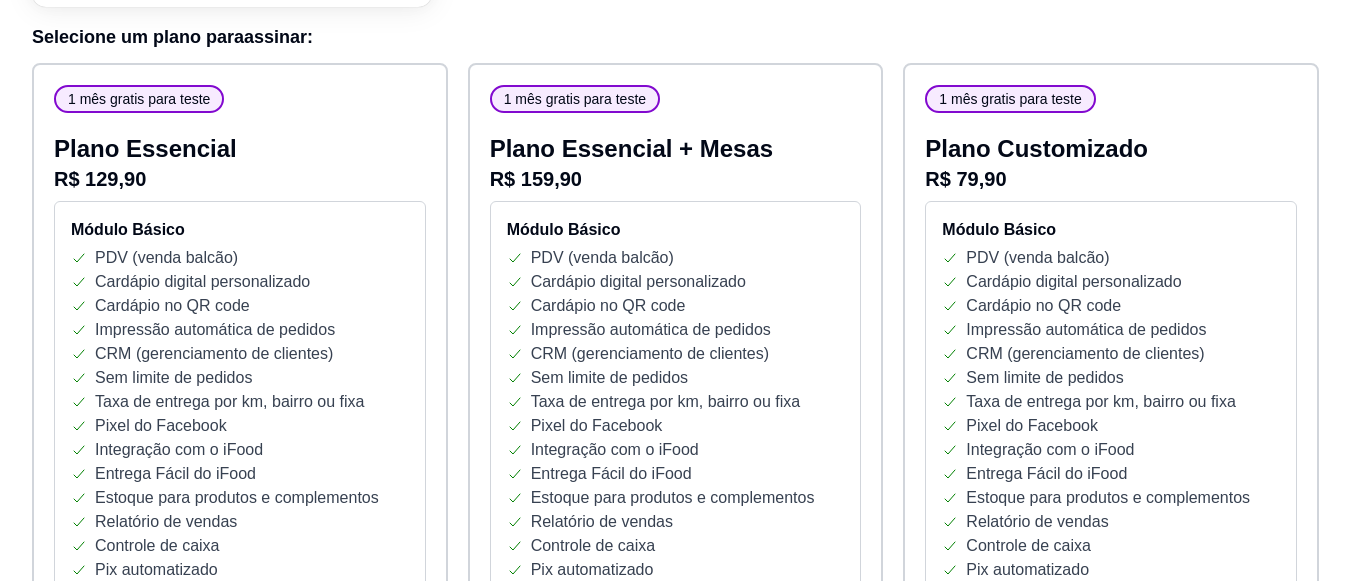 click on "PDV (venda balcão)" at bounding box center (1037, 258) 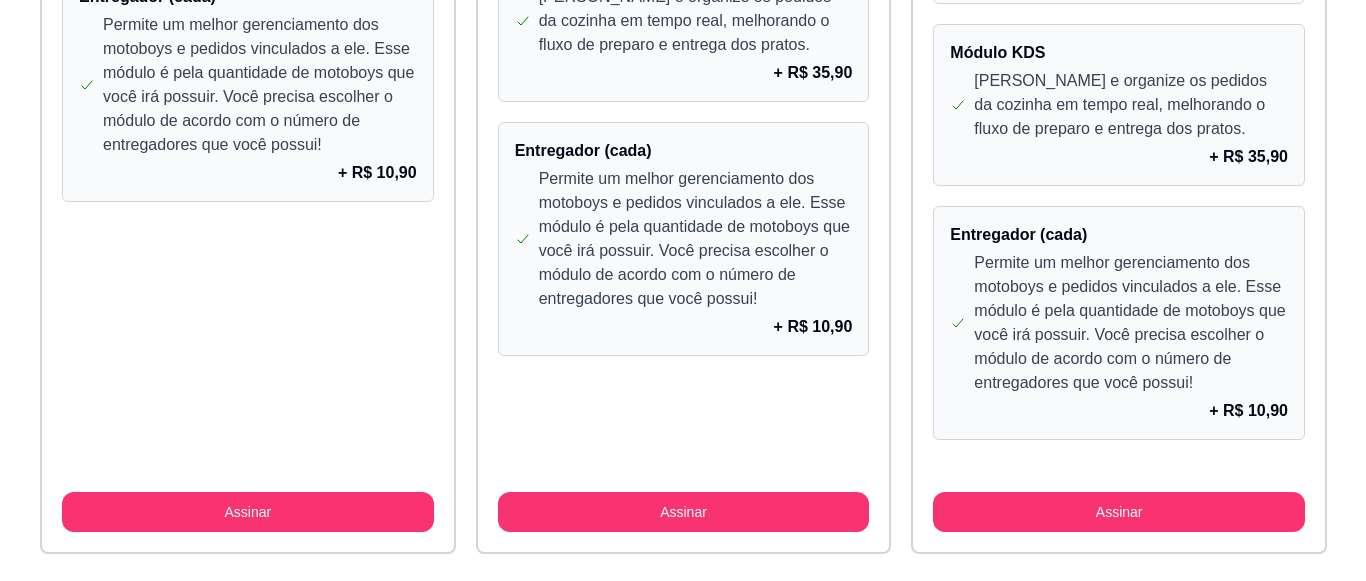 scroll, scrollTop: 1993, scrollLeft: 0, axis: vertical 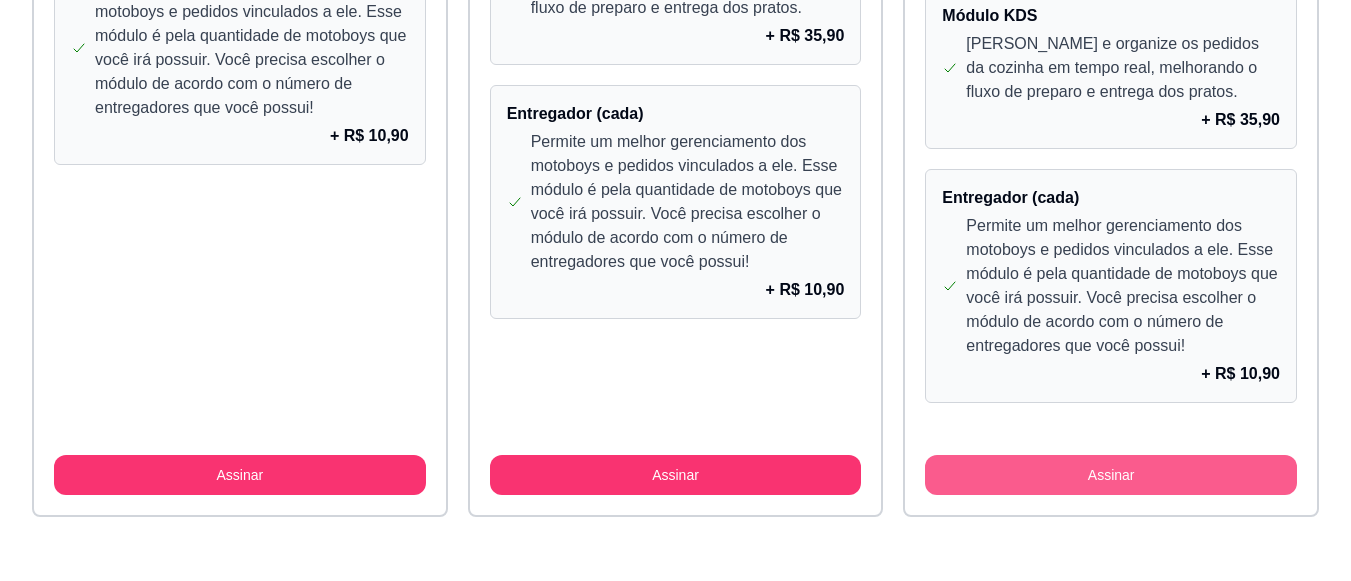 click on "Assinar" at bounding box center (1111, 475) 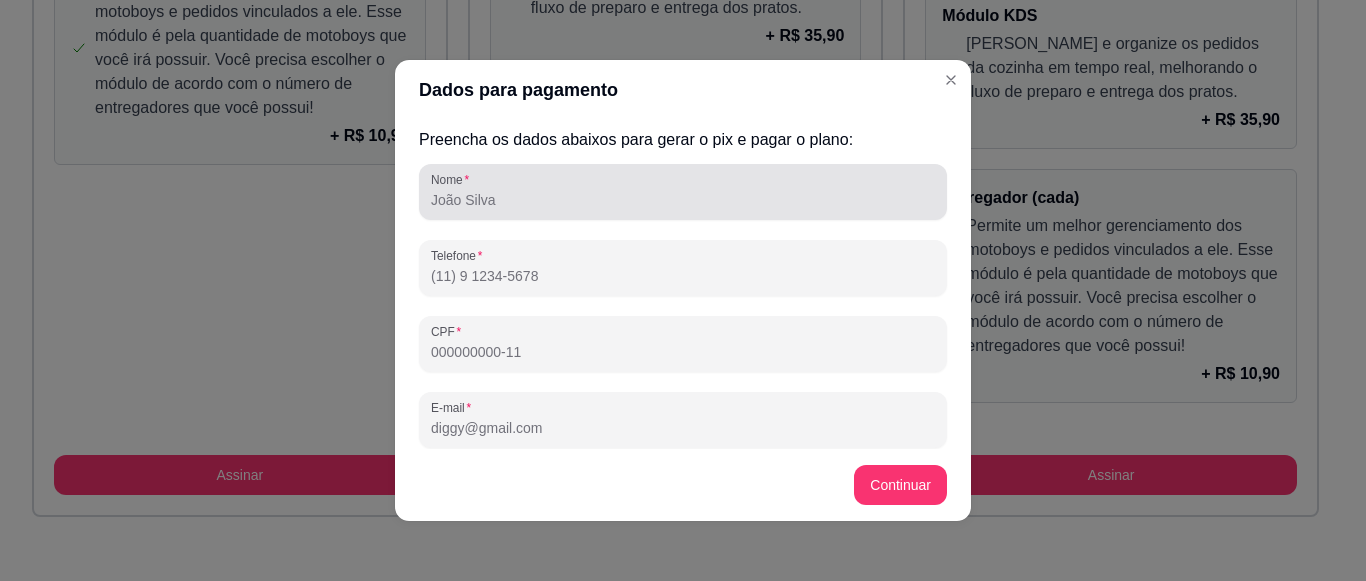 click on "Nome" at bounding box center [683, 192] 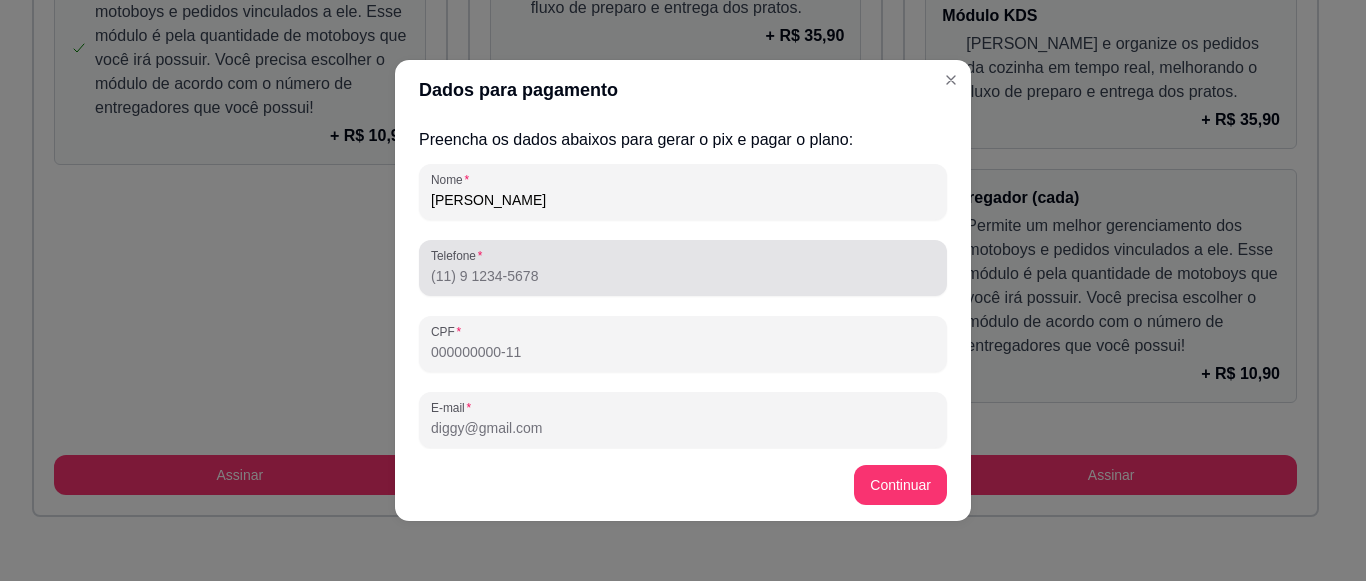 type on "[PERSON_NAME]" 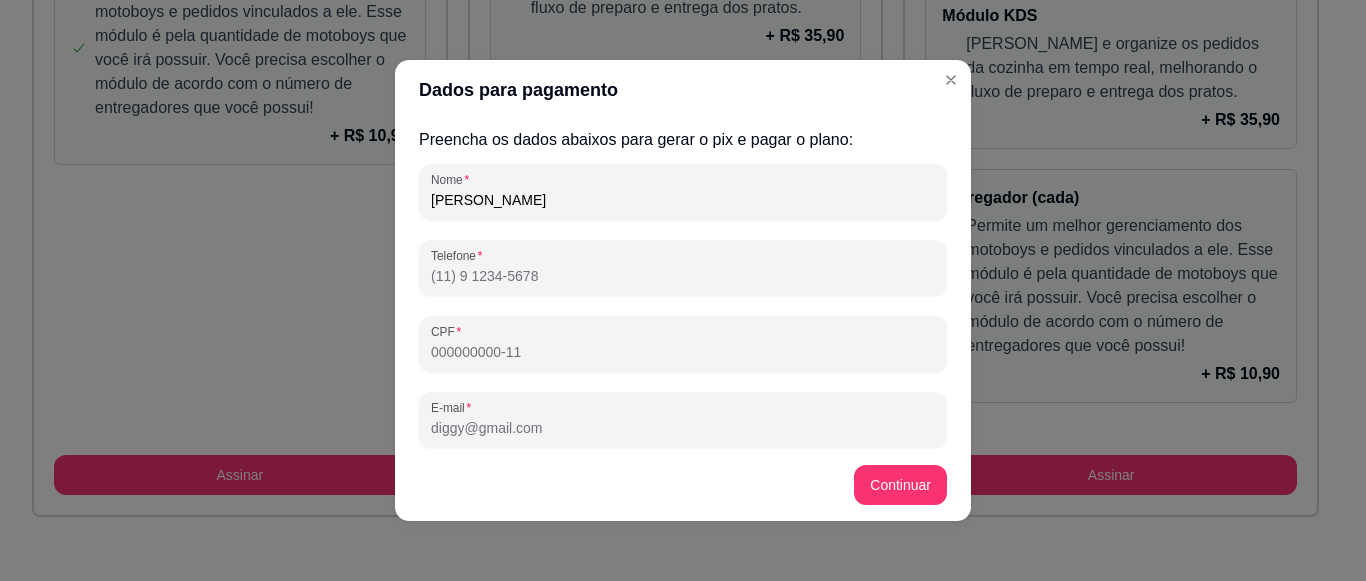 click on "Telefone" at bounding box center (683, 276) 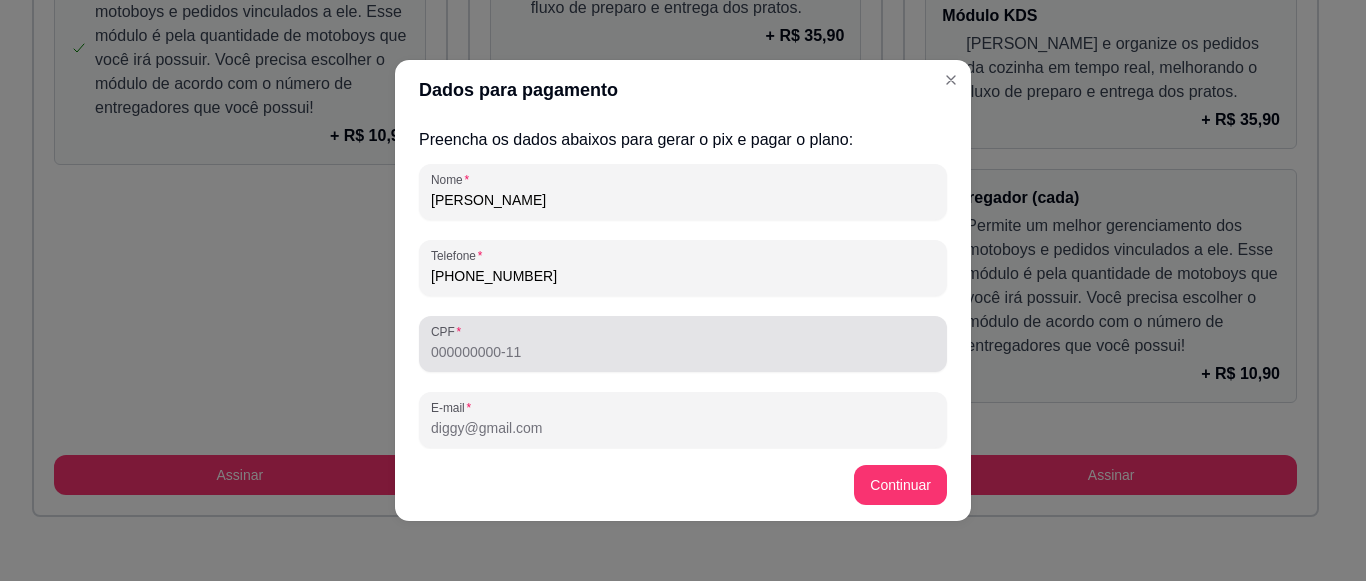 type on "[PHONE_NUMBER]" 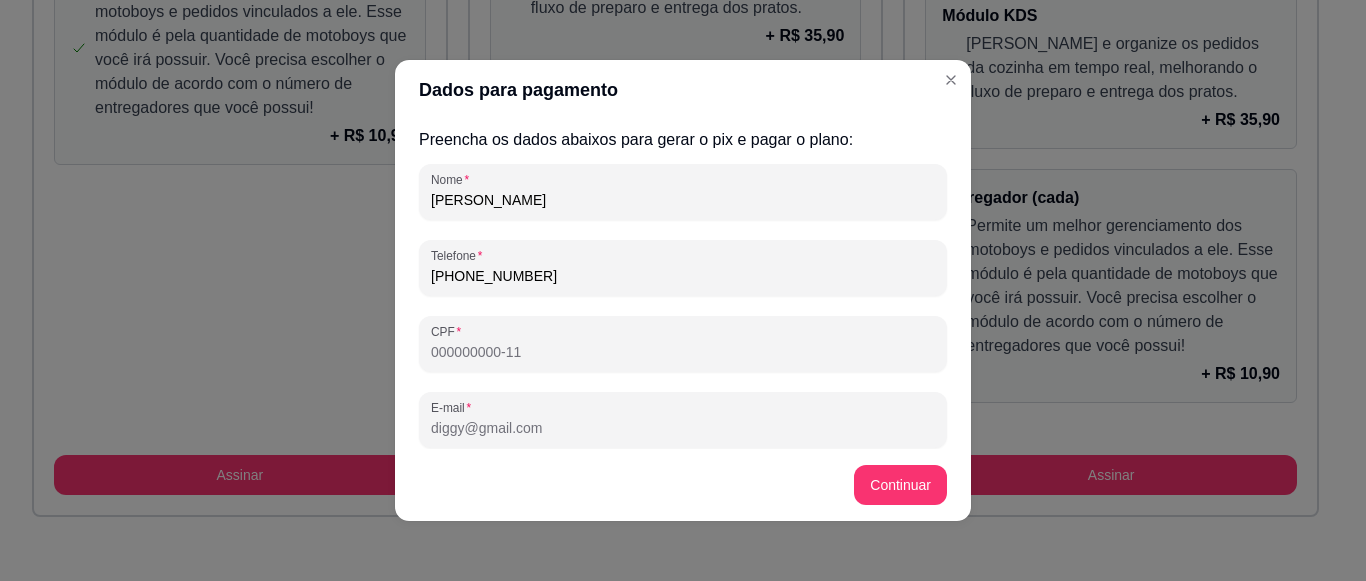 type on "1" 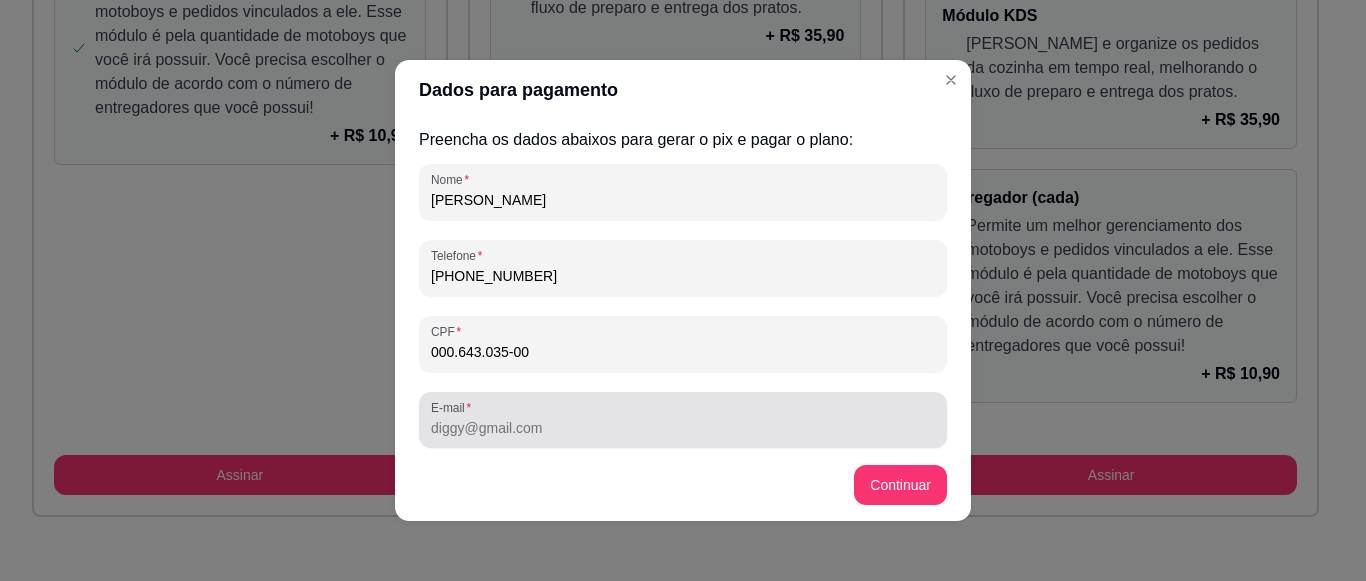 type on "000.643.035-00" 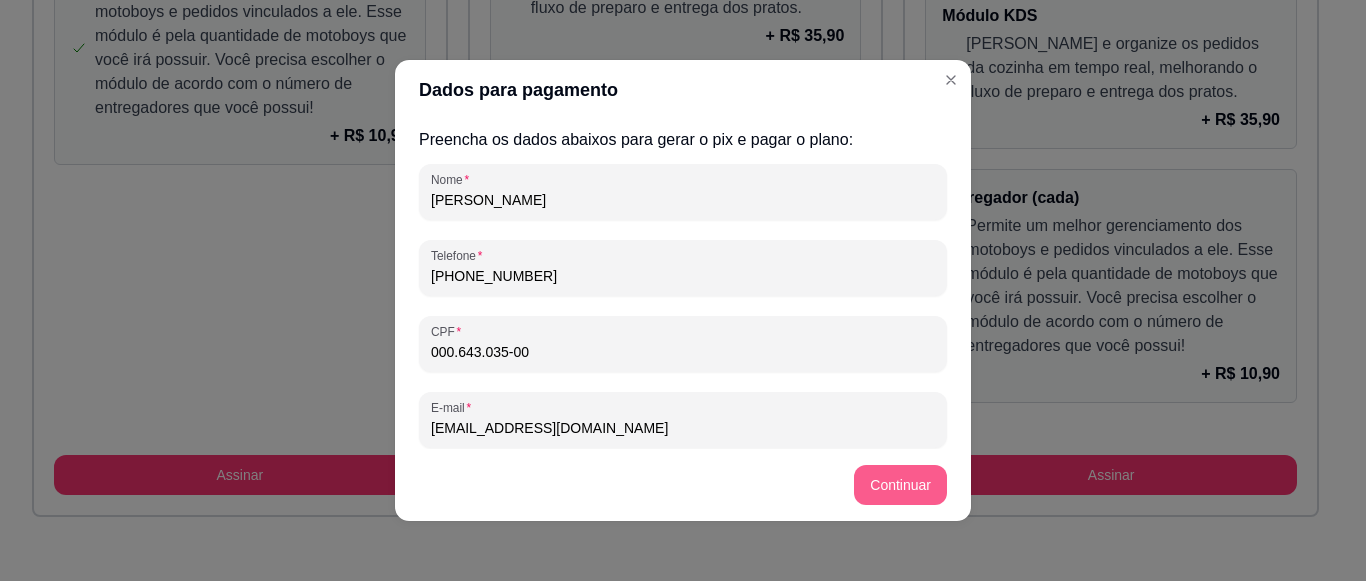 type on "[EMAIL_ADDRESS][DOMAIN_NAME]" 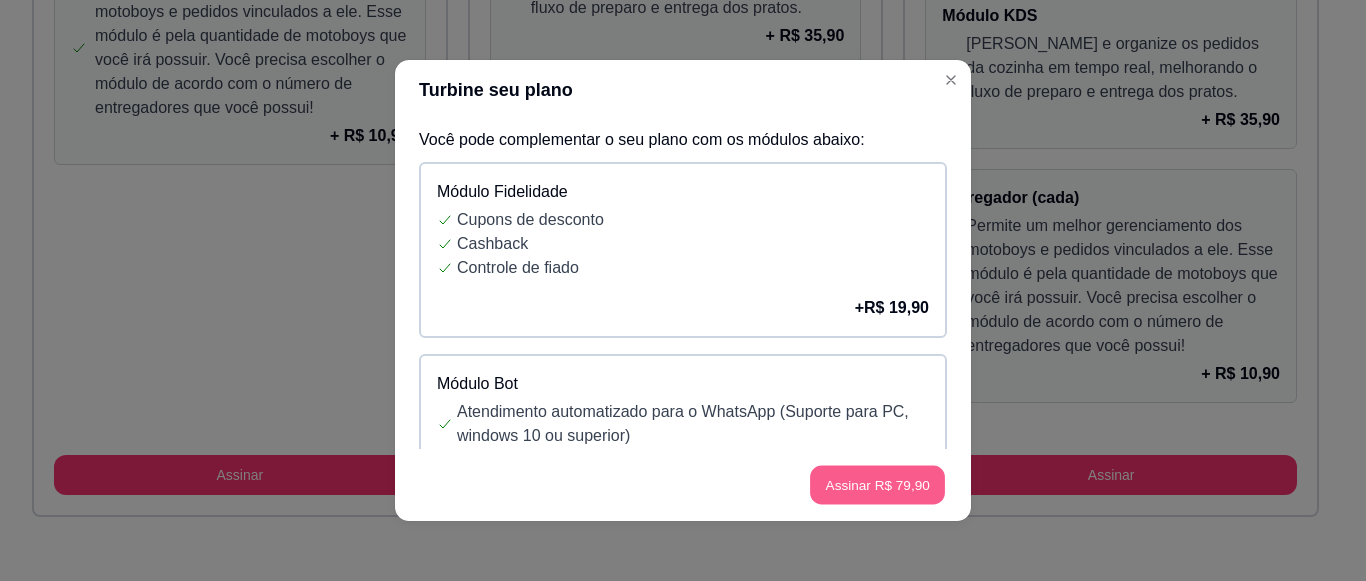 click on "Assinar   R$ 79,90" at bounding box center (877, 485) 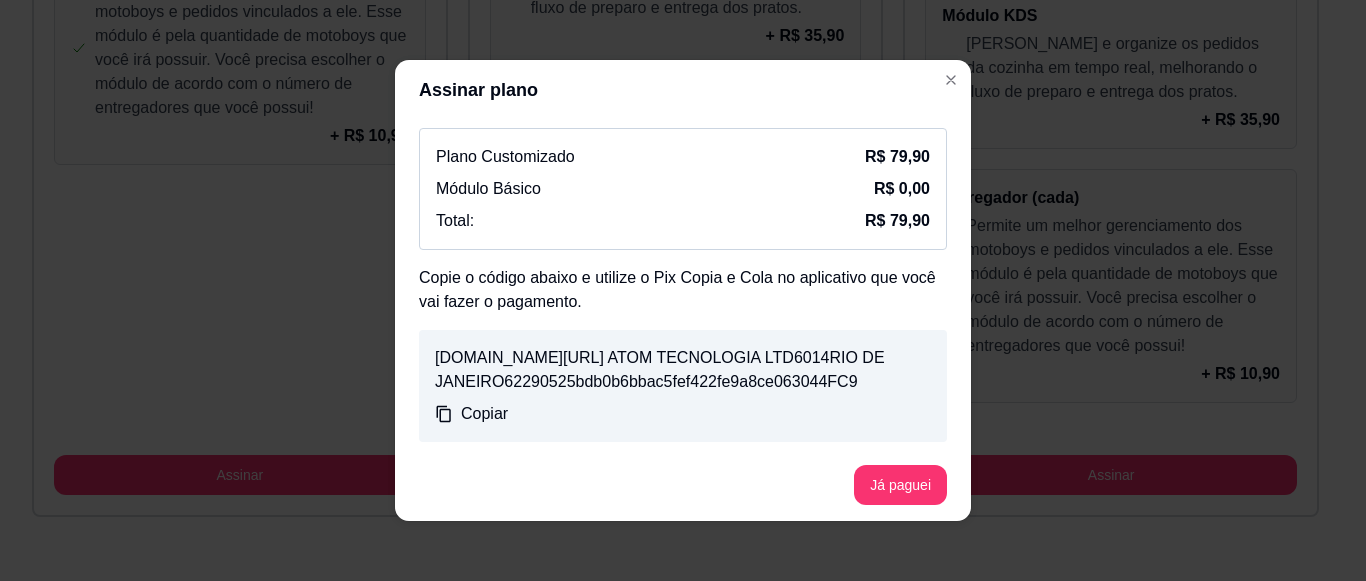 scroll, scrollTop: 4, scrollLeft: 0, axis: vertical 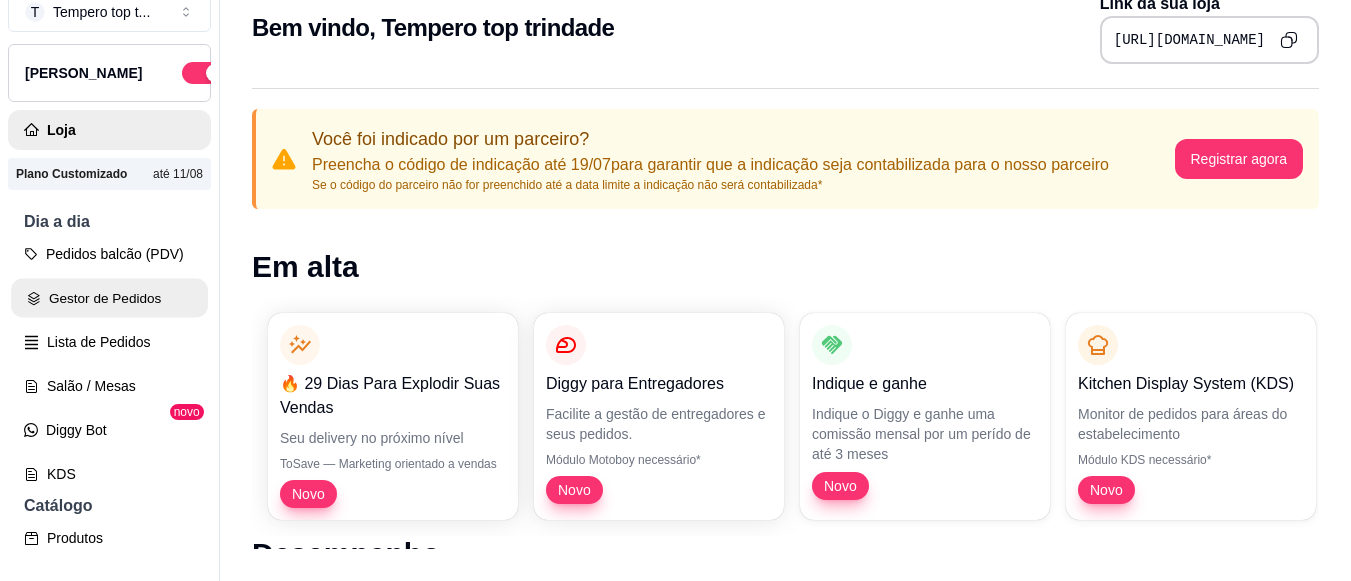 click on "Gestor de Pedidos" at bounding box center [109, 298] 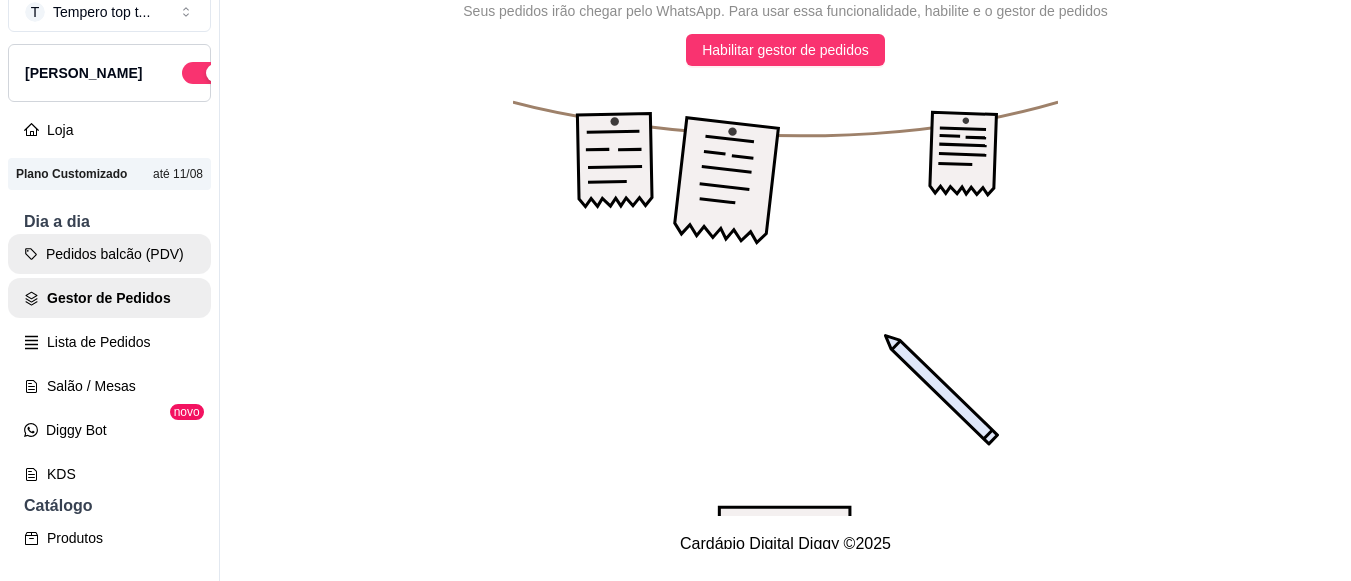 scroll, scrollTop: 0, scrollLeft: 0, axis: both 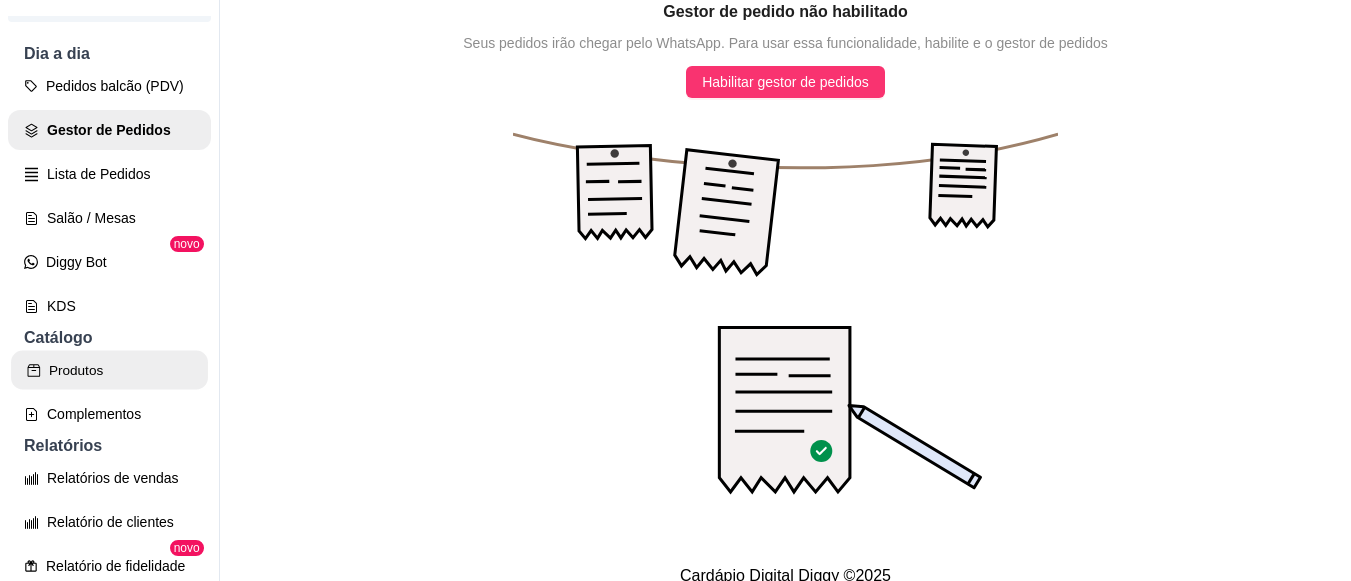 click on "Produtos" at bounding box center (109, 370) 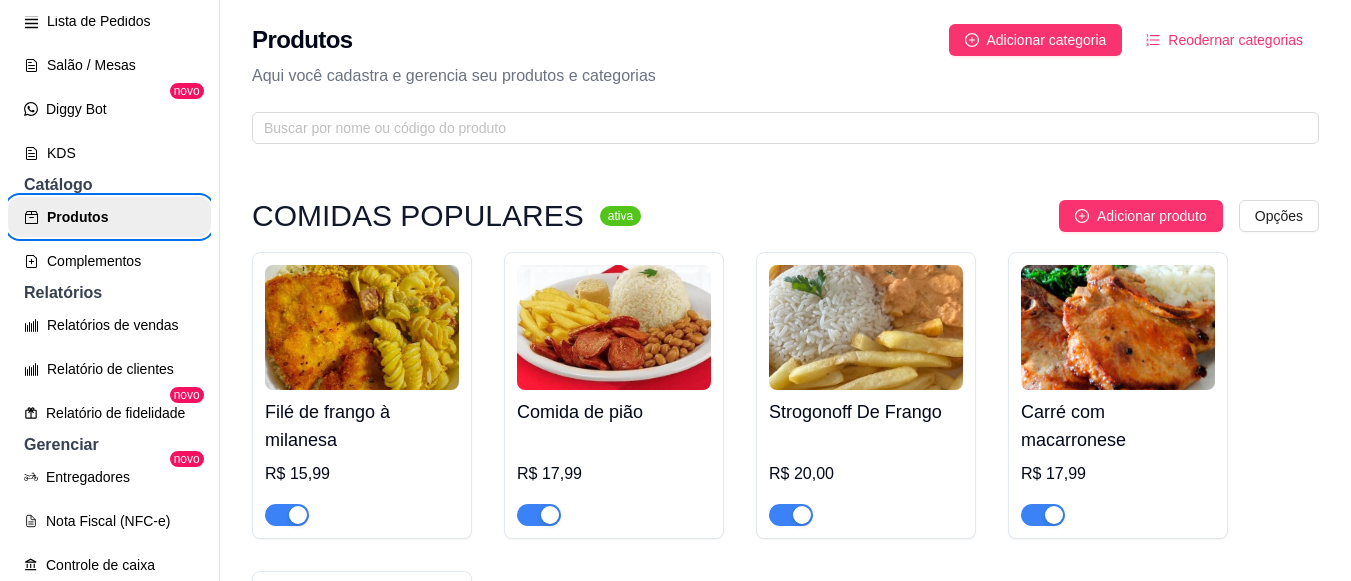 scroll, scrollTop: 360, scrollLeft: 0, axis: vertical 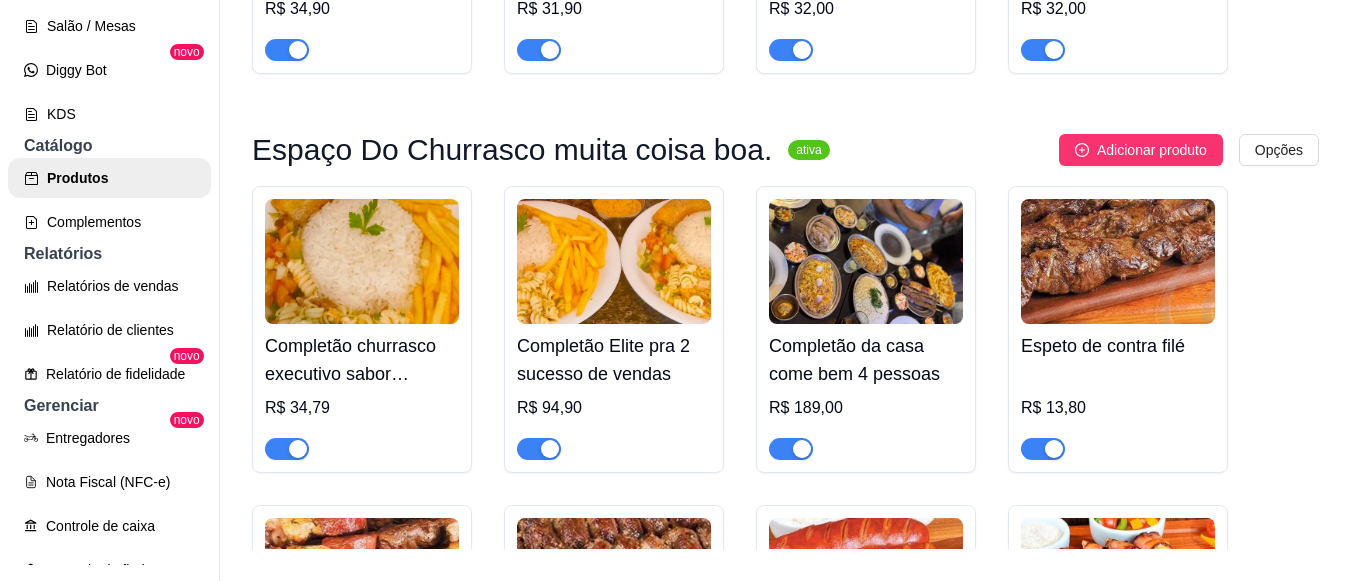 click on "Espaço Do Churrasco muita coisa boa." at bounding box center [512, 150] 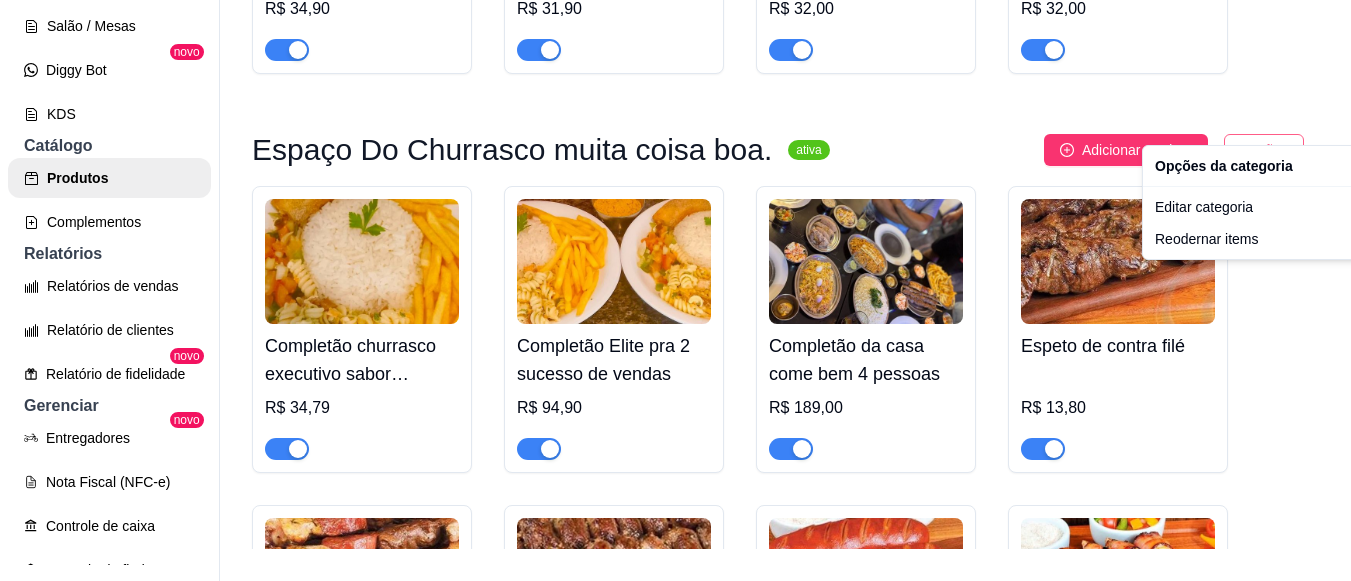 click on "T Tempero top t ... Loja [PERSON_NAME] Plano Customizado até 11/08   Dia a dia Pedidos balcão (PDV) Gestor de Pedidos Lista de Pedidos Salão / Mesas Diggy Bot novo KDS Catálogo Produtos Complementos Relatórios Relatórios de vendas Relatório de clientes Relatório de fidelidade novo Gerenciar Entregadores novo Nota Fiscal (NFC-e) Controle de caixa Controle de fiado Cupons Clientes Estoque Configurações Diggy Planos Precisa de ajuda? Sair Produtos Adicionar categoria Reodernar categorias Aqui você cadastra e gerencia seu produtos e categorias COMIDAS POPULARES  ativa Adicionar produto Opções Filé de frango à milanesa    R$ 15,99 Comida [PERSON_NAME]   R$ 17,99 Strogonoff De Frango    R$ 20,00 Carré com macarronese   R$ 17,99 Linguiça mineira   R$ 17,99 PRATOS EXECUTIVOS  ativa Adicionar produto Opções Contra filé tradicional    R$ 34,90 Carne assada suculenta   R$ 31,90 Feijoada tradicional   R$ 32,00 Costela c/ batata   R$ 32,00 Espaço Do Churrasco muita coisa boa. ativa Adicionar produto" at bounding box center [675, 258] 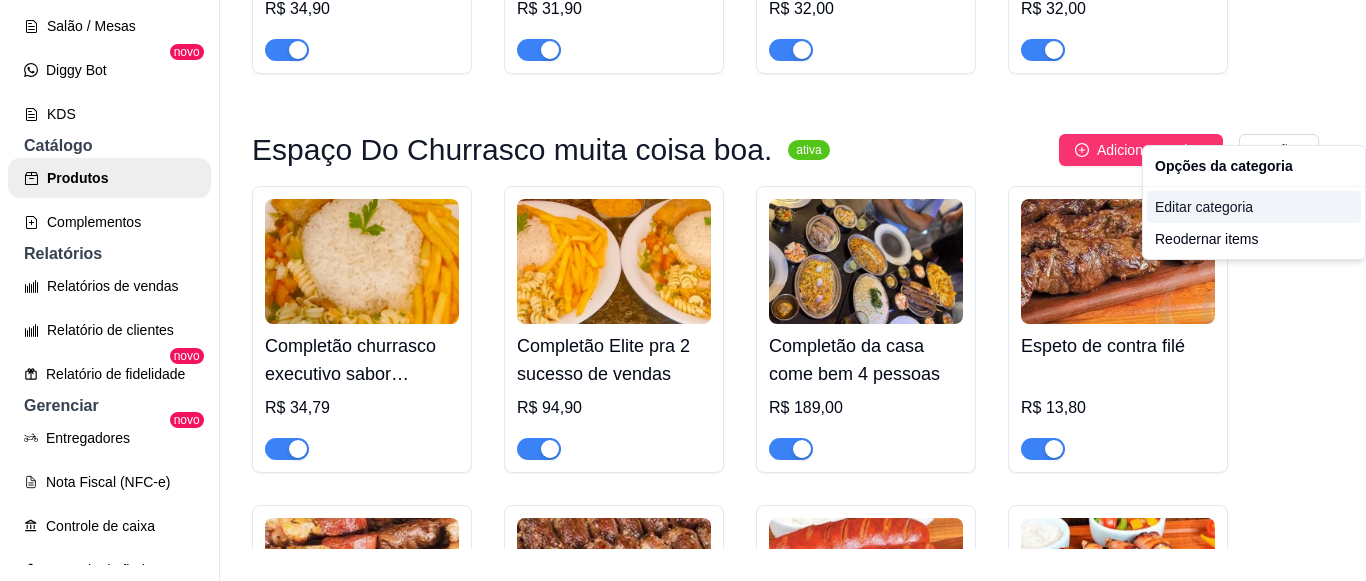 click on "Editar categoria" at bounding box center (1254, 207) 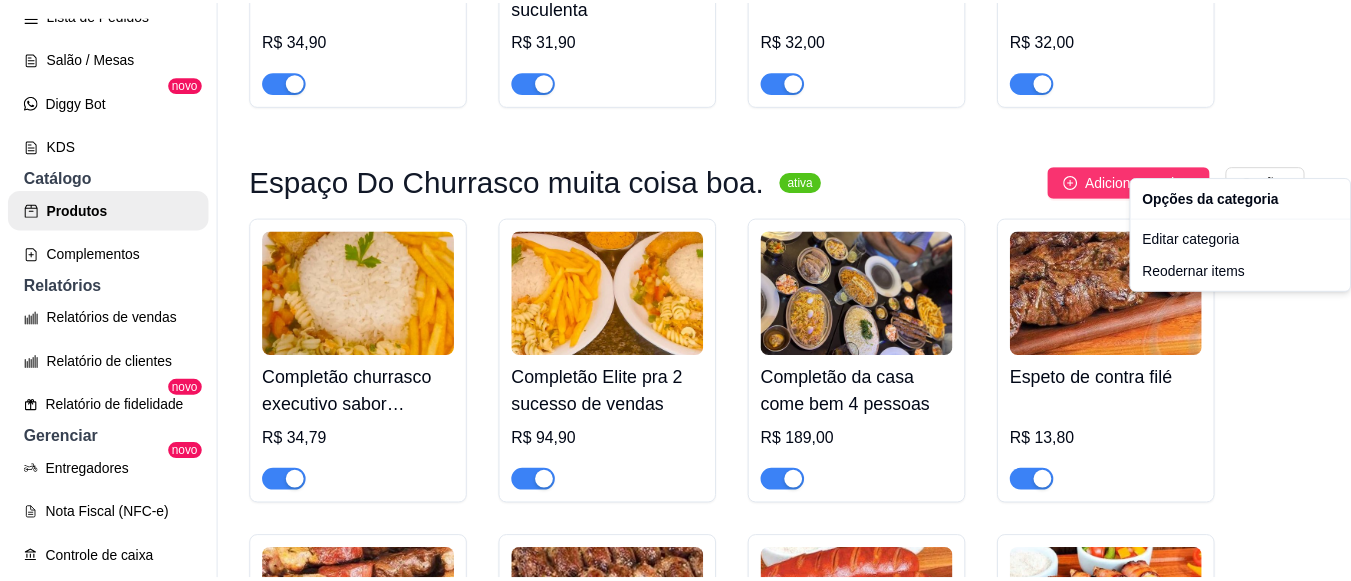 scroll, scrollTop: 0, scrollLeft: 0, axis: both 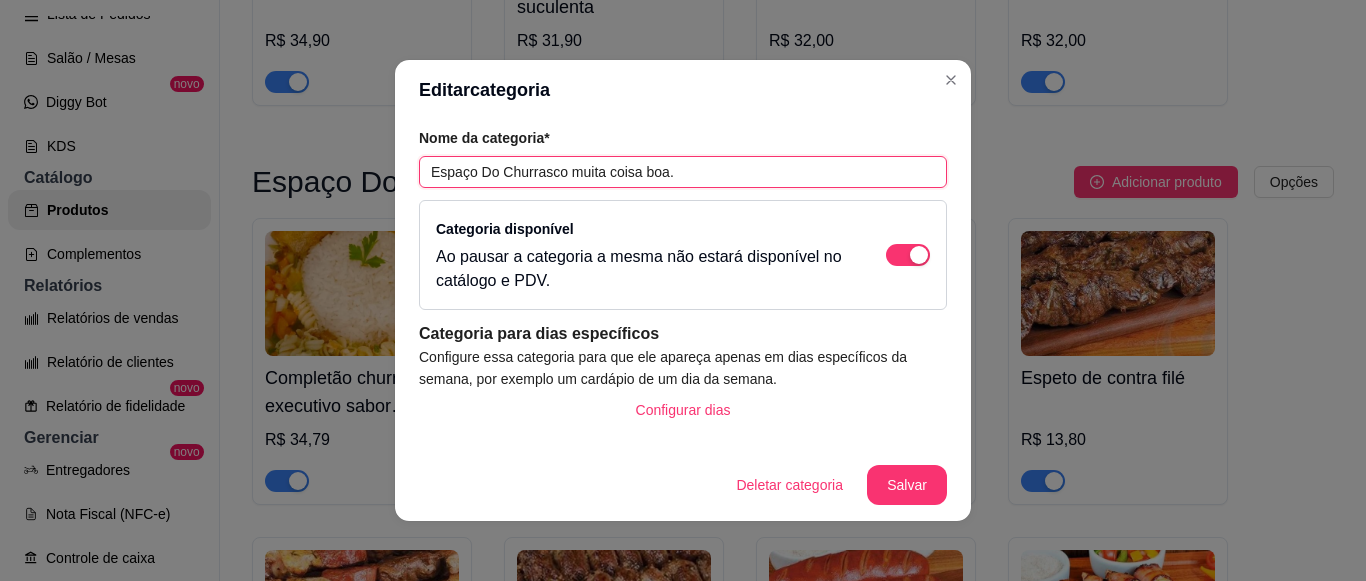 click on "Espaço Do Churrasco muita coisa boa." at bounding box center [683, 172] 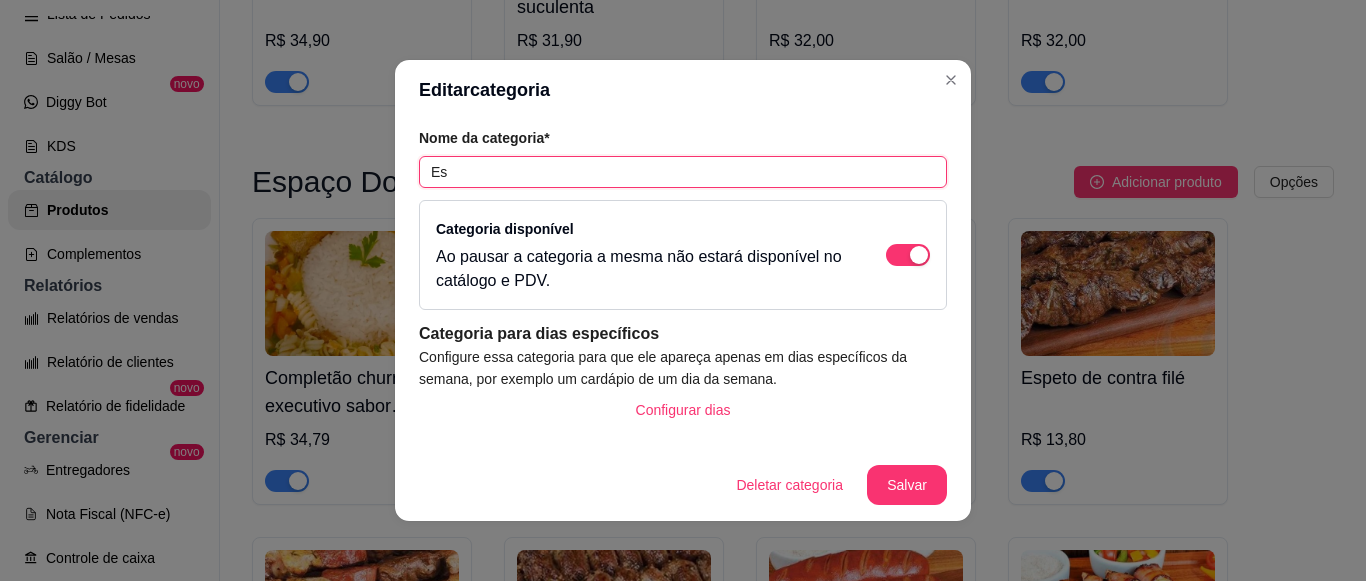 type on "E" 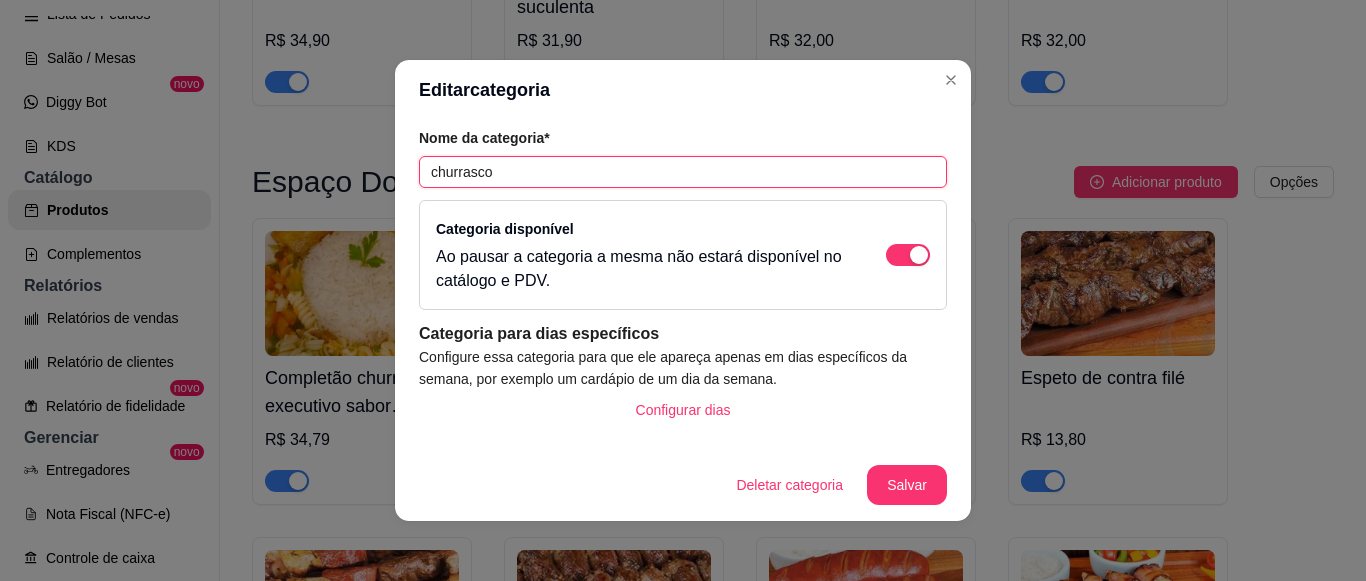 click on "churrasco" at bounding box center (683, 172) 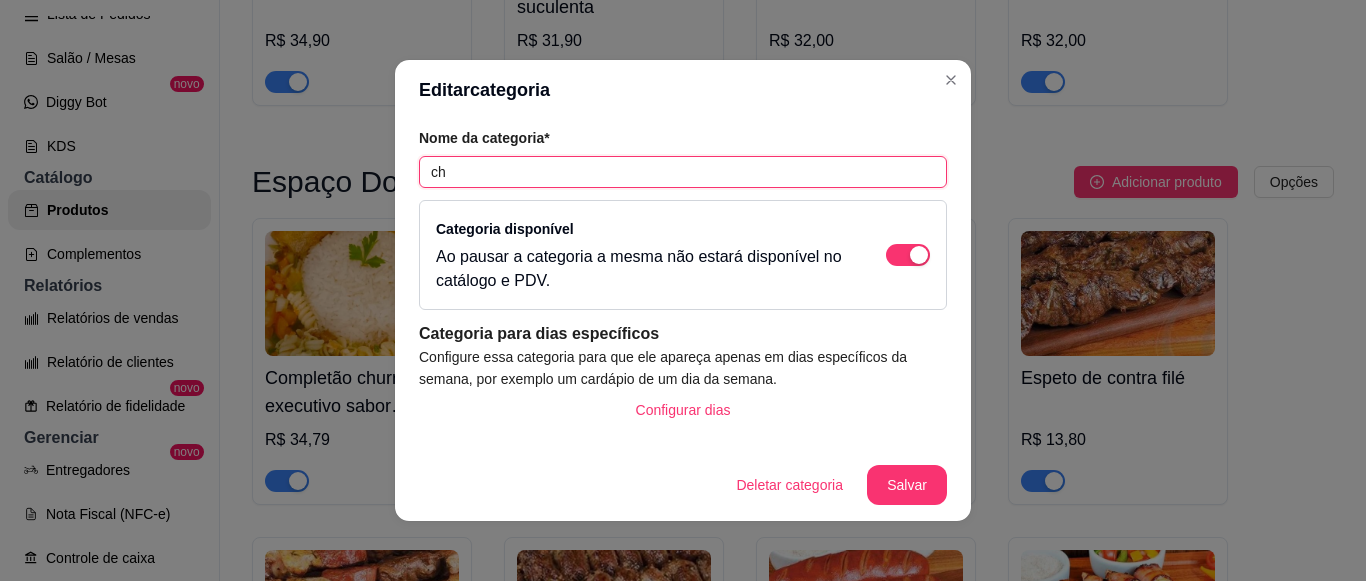 type on "c" 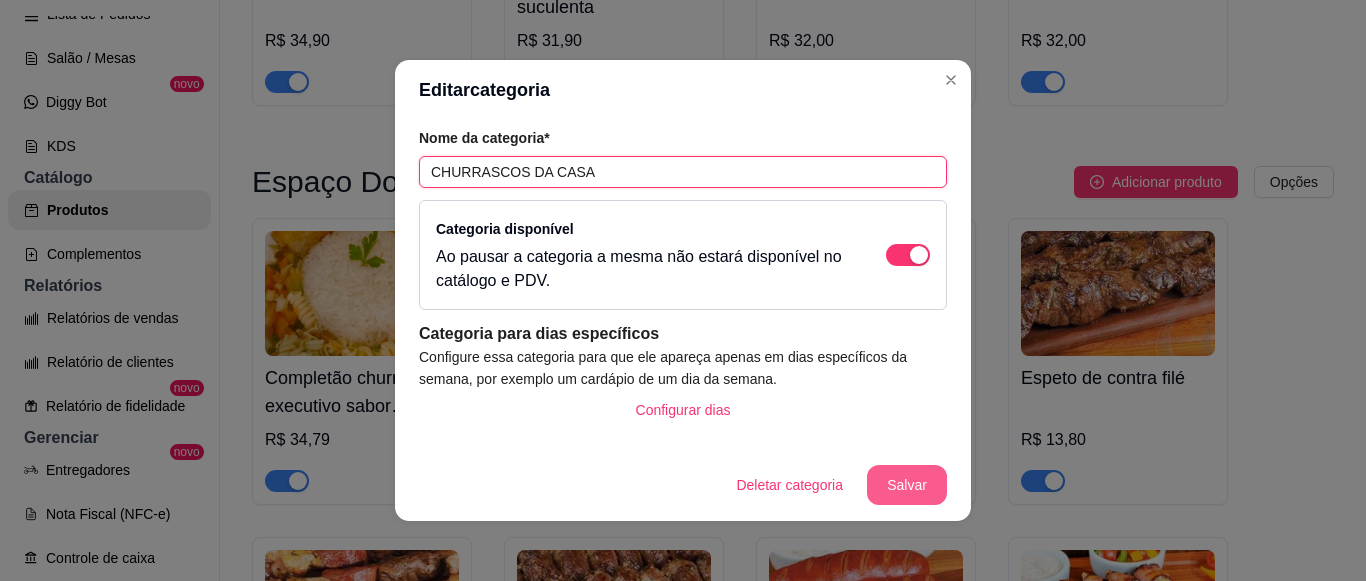type on "CHURRASCOS DA CASA" 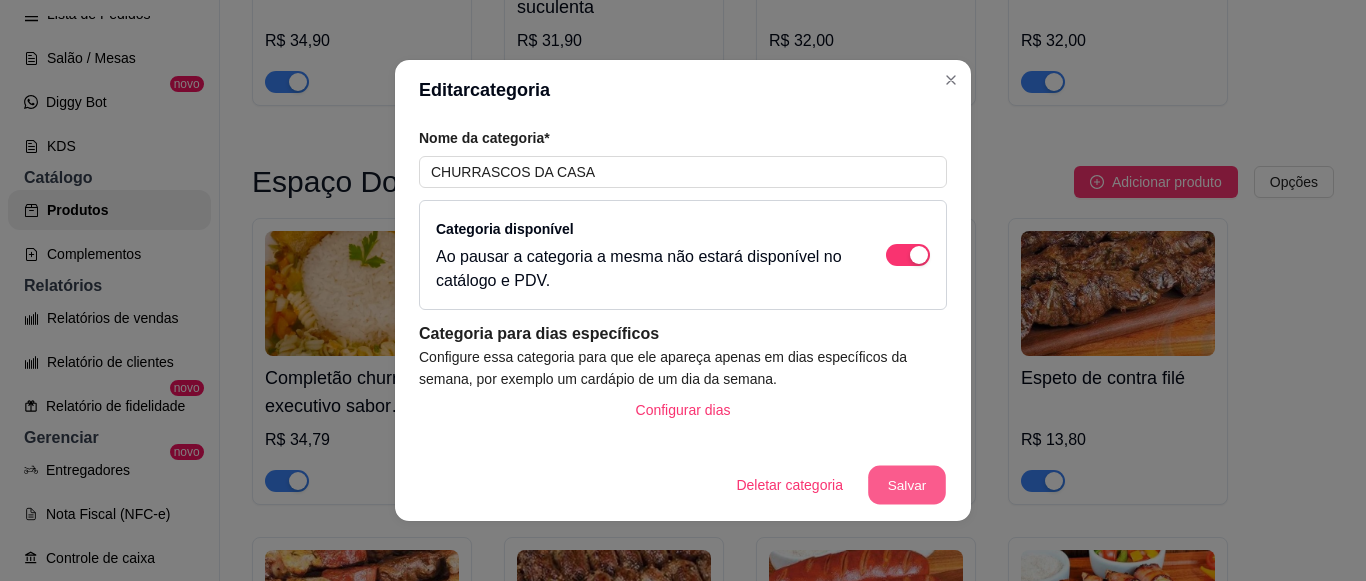 click on "Salvar" at bounding box center (907, 485) 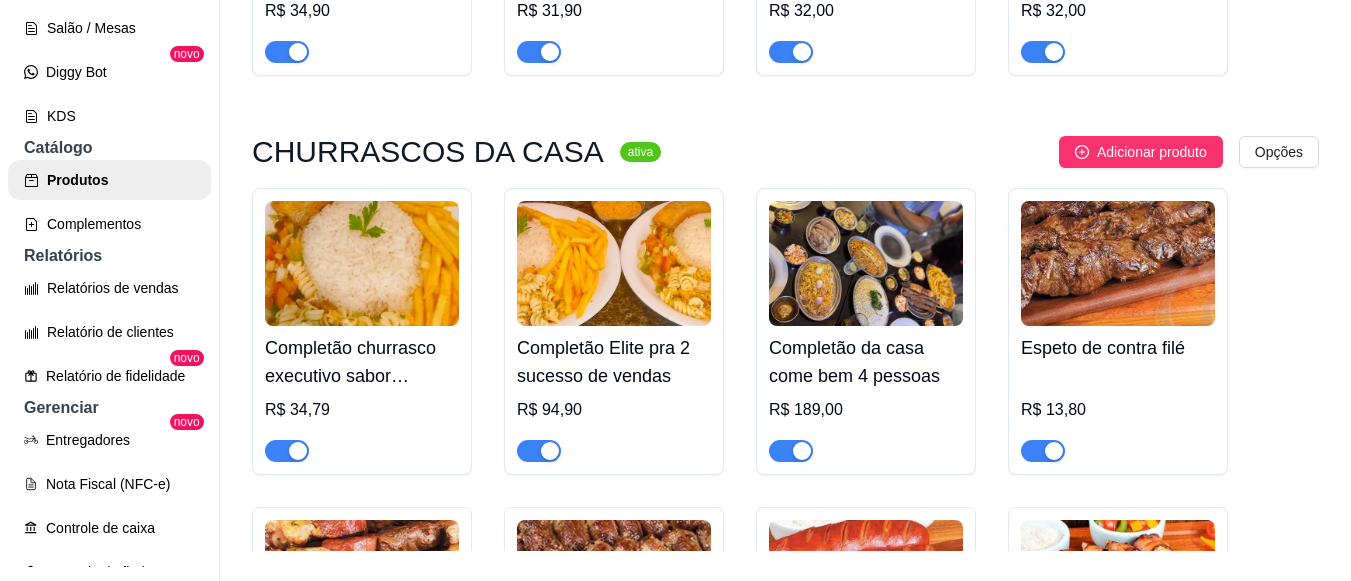 scroll, scrollTop: 32, scrollLeft: 0, axis: vertical 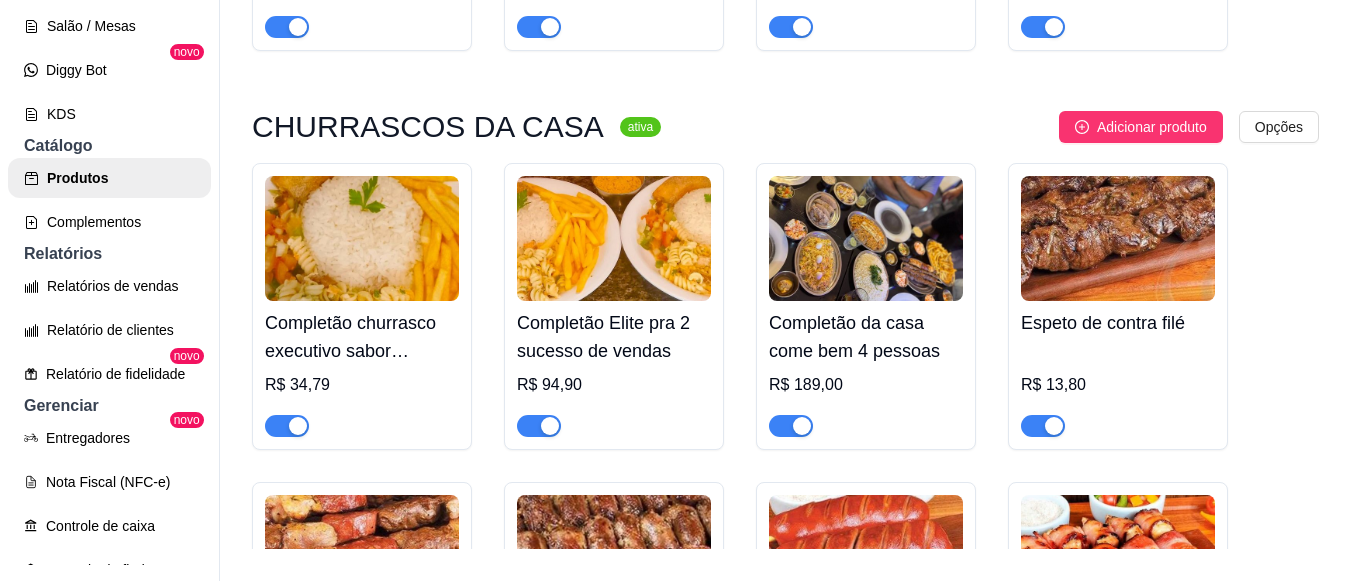 click on "COMIDAS POPULARES  ativa Adicionar produto Opções Filé de frango à milanesa    R$ 15,99 Comida [PERSON_NAME]   R$ 17,99 Strogonoff De Frango    R$ 20,00 Carré com macarronese   R$ 17,99 Linguiça mineira   R$ 17,99 PRATOS EXECUTIVOS  ativa Adicionar produto Opções Contra filé tradicional    R$ 34,90 Carne assada suculenta   R$ 31,90 Feijoada tradicional   R$ 32,00 Costela c/ batata   R$ 32,00 CHURRASCOS DA CASA  ativa Adicionar produto Opções Completão churrasco executivo sabor irresistível serve muito bem [PERSON_NAME]   R$ 34,79 Completão Elite   pra 2  sucesso de vendas   R$ 94,90 Completão da casa come bem  4 pessoas   R$ 189,00 Espeto de contra filé   R$ 13,80 Espeto misto ( carne linguiça e frango )   R$ 13,80 Espeto de coração   R$ 13,80 Espeto de Salsichão   R$ 11,90 Medalhão de frango   R$ 19,39 Medalhão de queijo   R$ 19,39 Espeto filé de frango   R$ 11,90 Linguiça mineira   R$ 13,90 Caldos variados ativa Adicionar produto Opções Caldo verde   R$ 25,00   ativa" at bounding box center [785, 902] 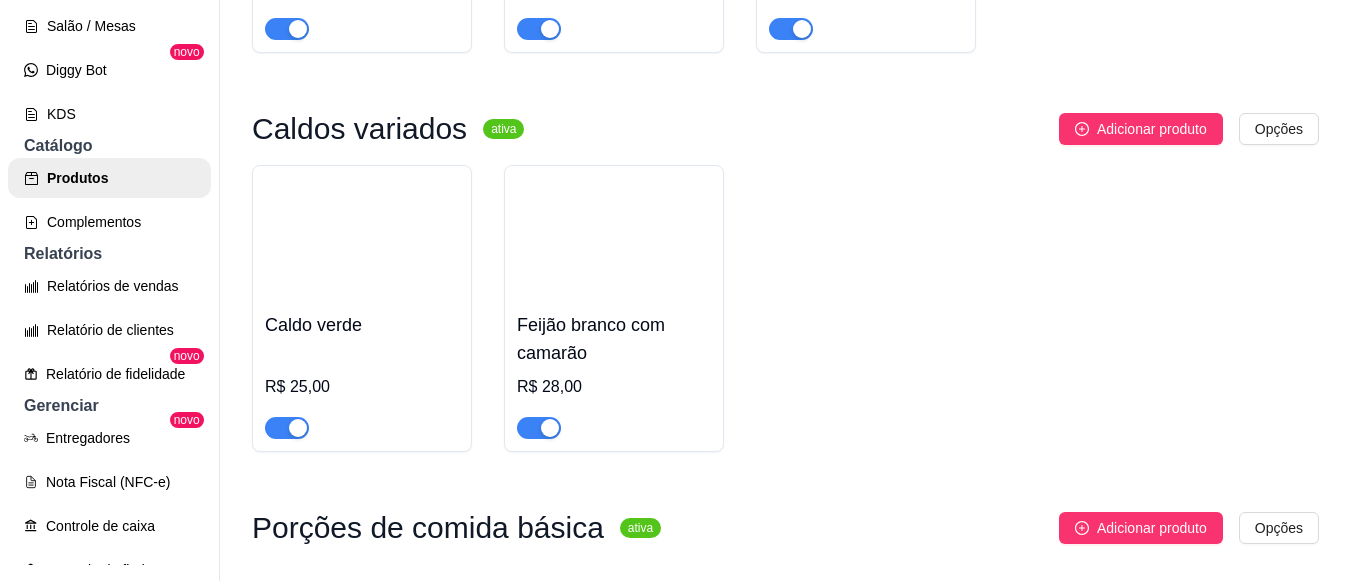 scroll, scrollTop: 2160, scrollLeft: 0, axis: vertical 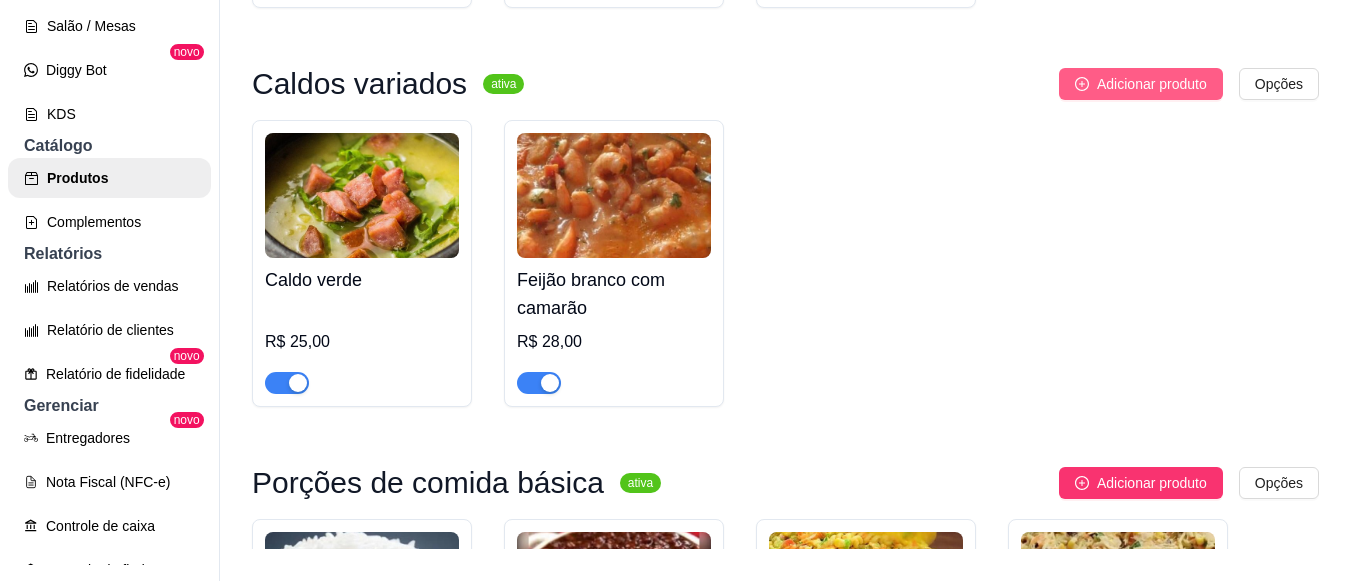 click on "Adicionar produto" at bounding box center (1141, 84) 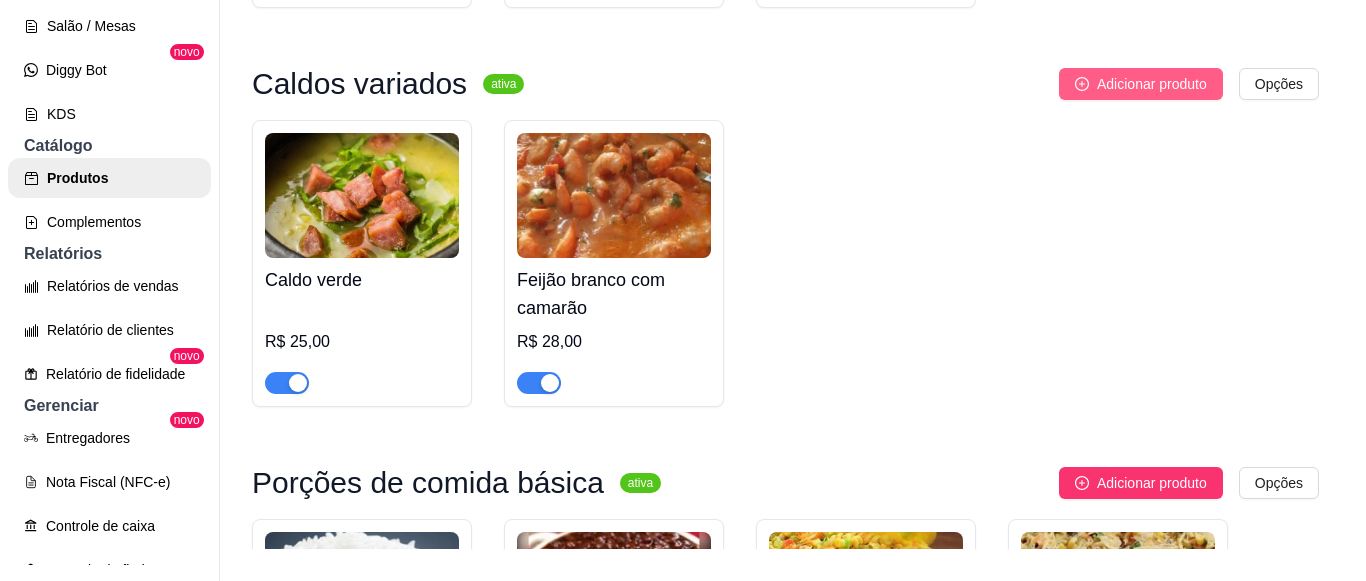 type 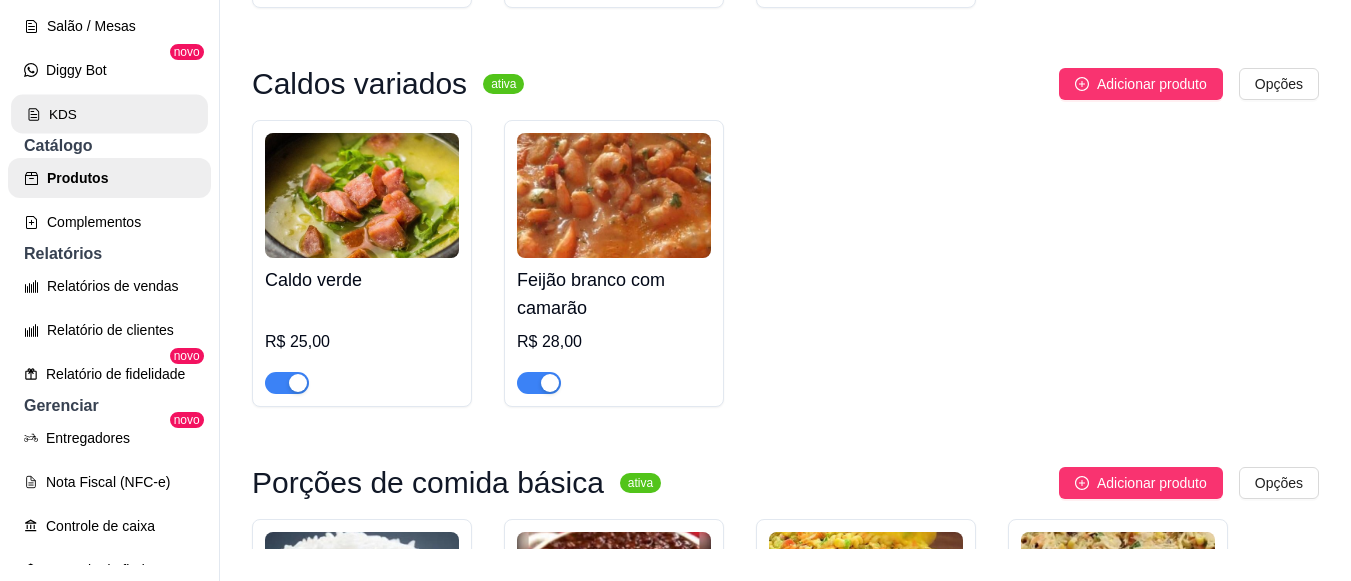 click on "KDS" at bounding box center (109, 114) 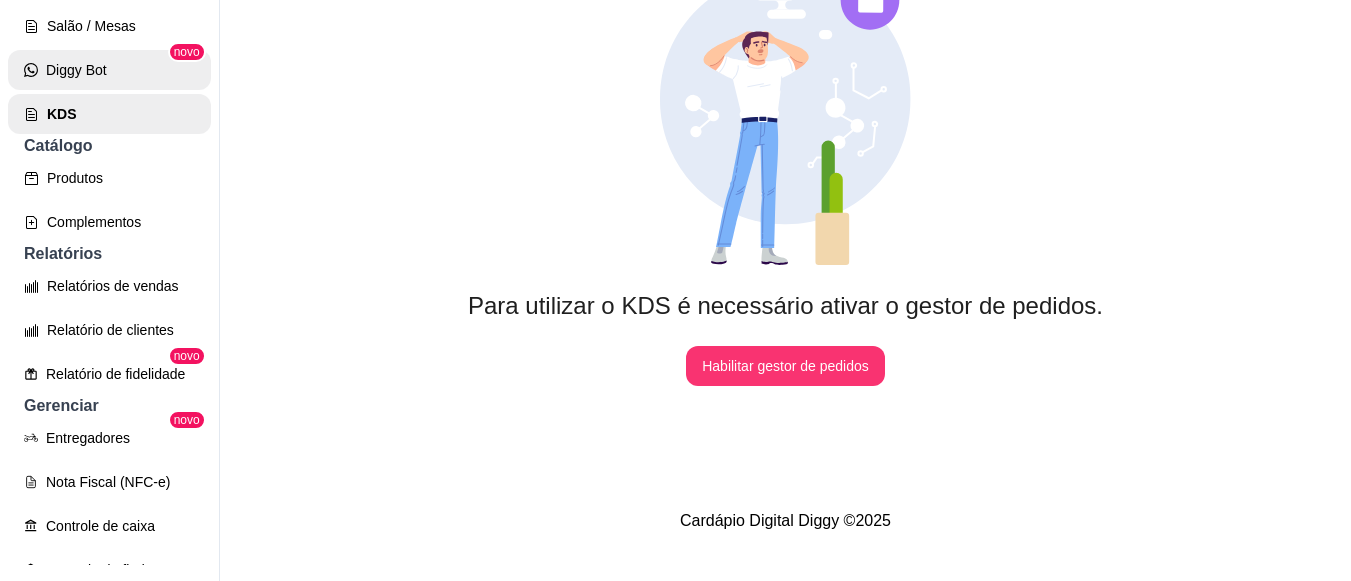 scroll, scrollTop: 0, scrollLeft: 0, axis: both 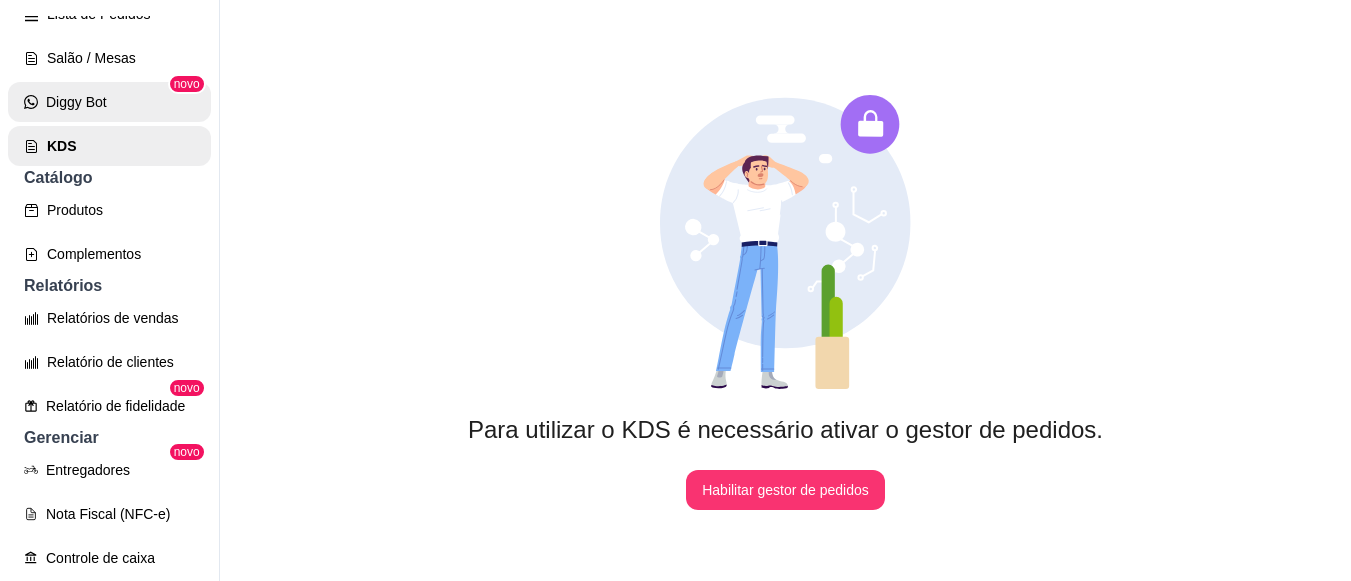 click on "Diggy Bot" at bounding box center [109, 102] 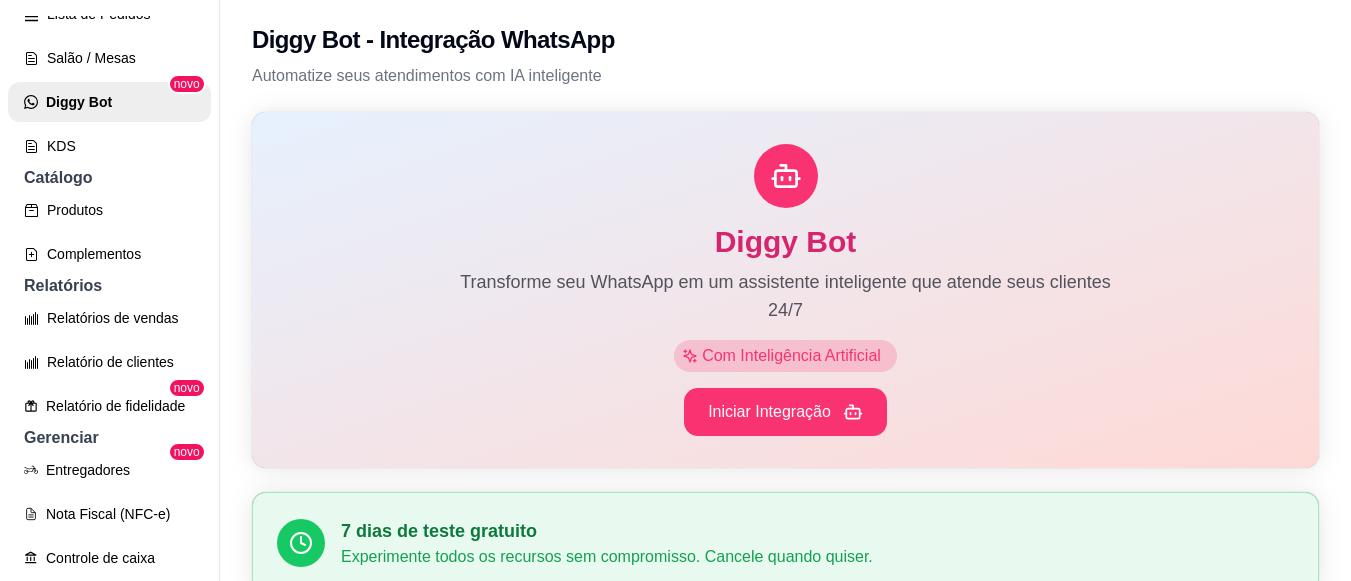 drag, startPoint x: 897, startPoint y: 62, endPoint x: 728, endPoint y: 69, distance: 169.14491 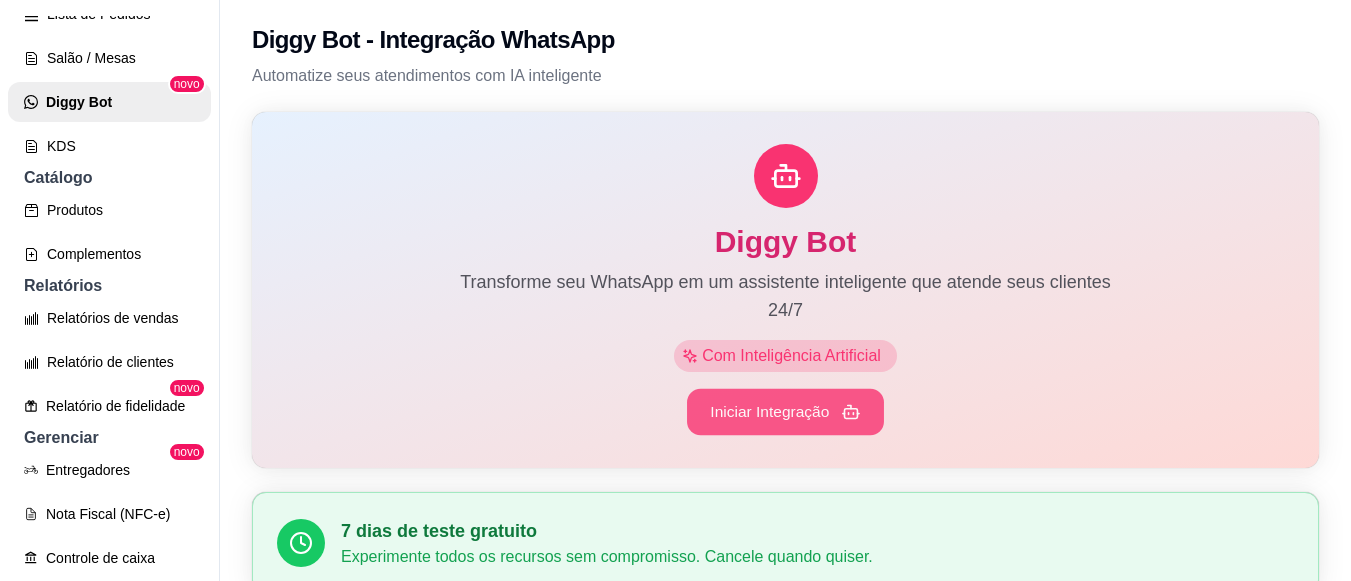 click on "Iniciar Integração" at bounding box center [785, 412] 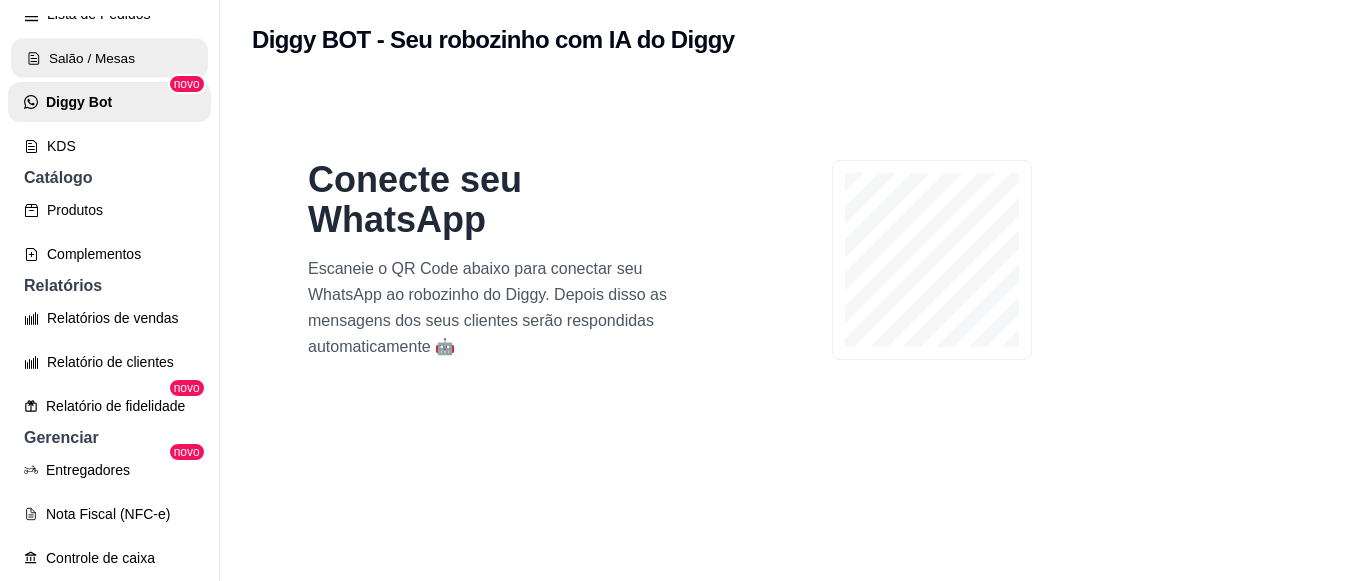 click on "Salão / Mesas" at bounding box center (109, 58) 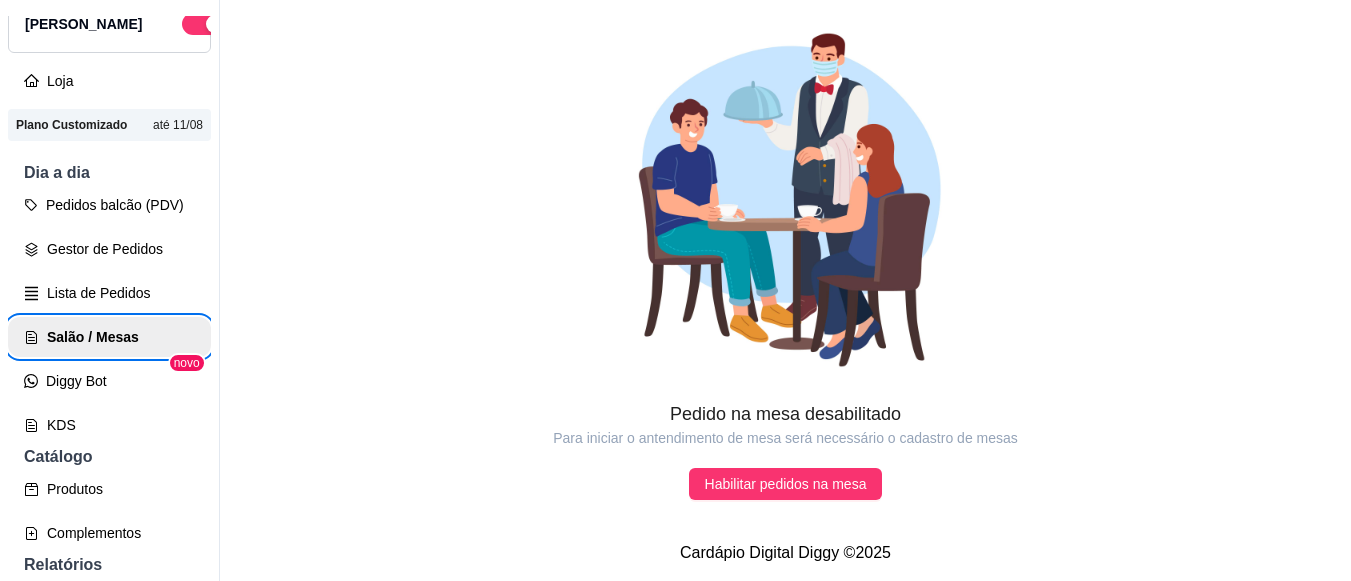 scroll, scrollTop: 0, scrollLeft: 0, axis: both 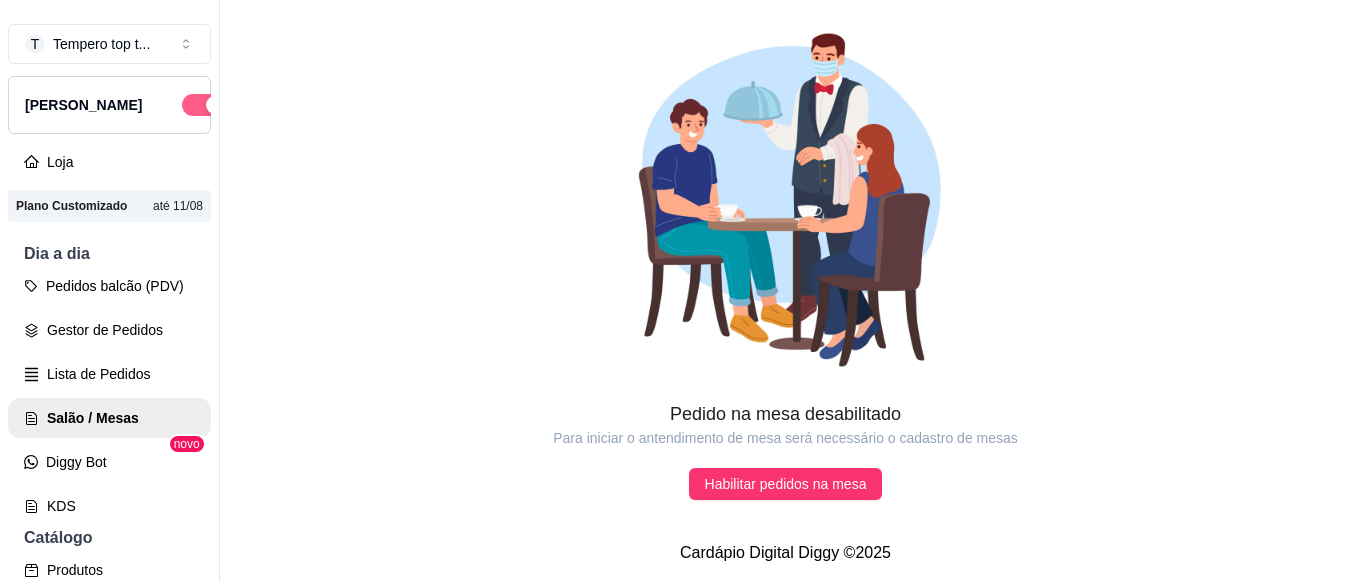 click at bounding box center (215, 105) 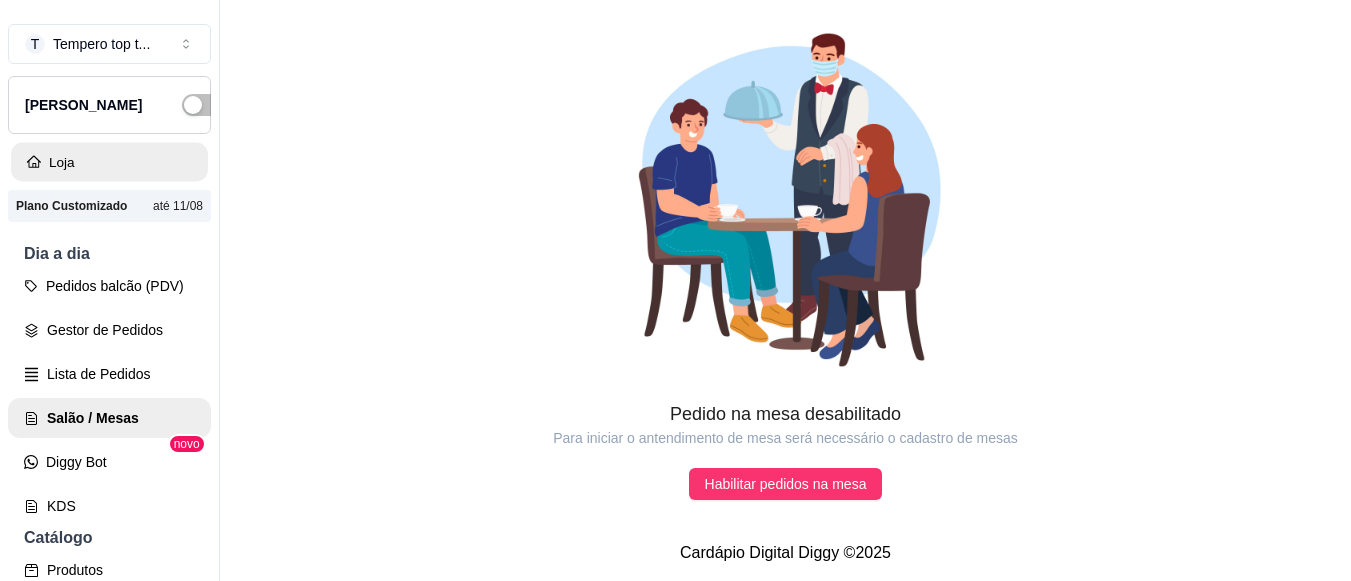 click on "Loja" at bounding box center (109, 162) 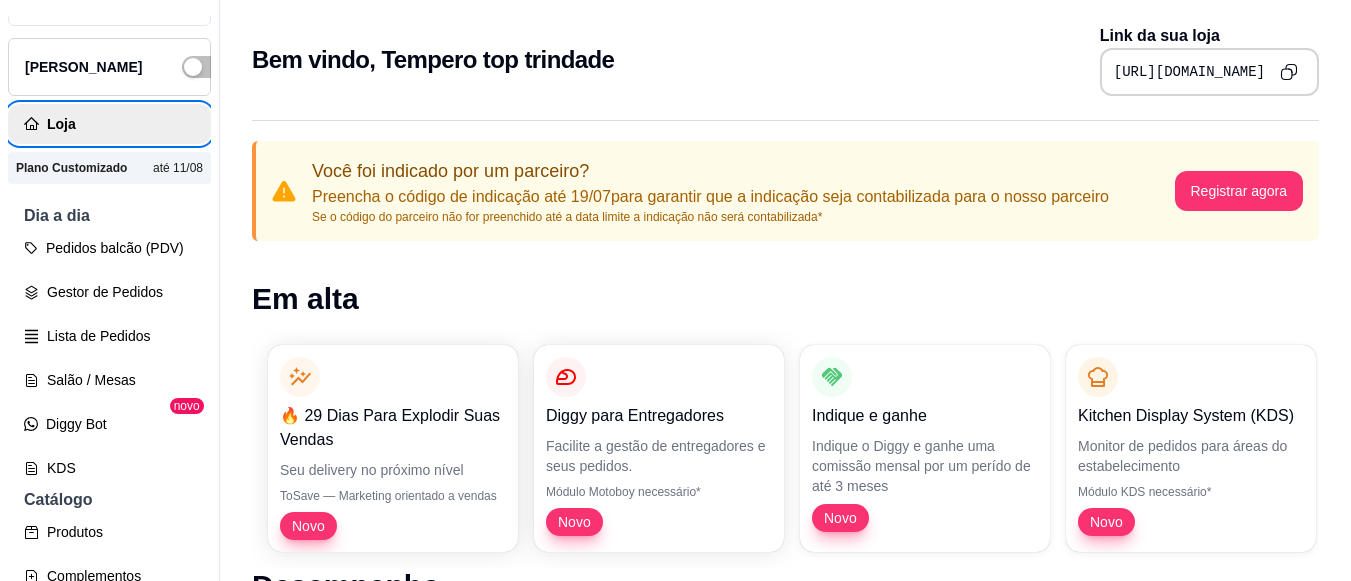 scroll, scrollTop: 40, scrollLeft: 0, axis: vertical 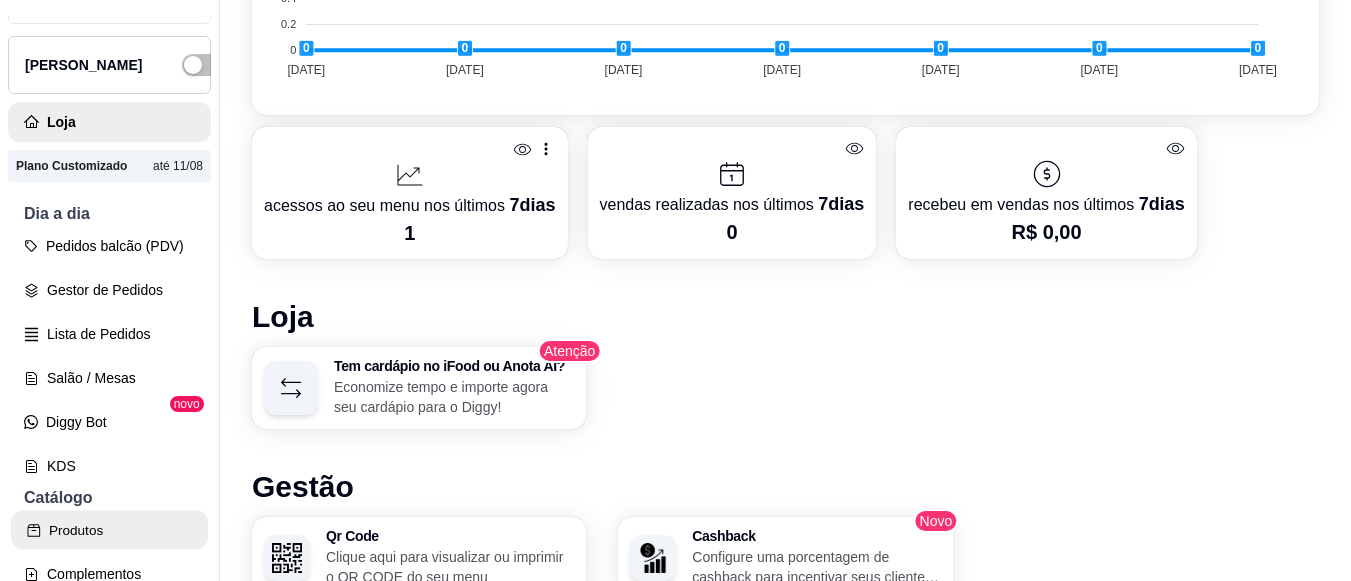 click on "Produtos" at bounding box center [109, 530] 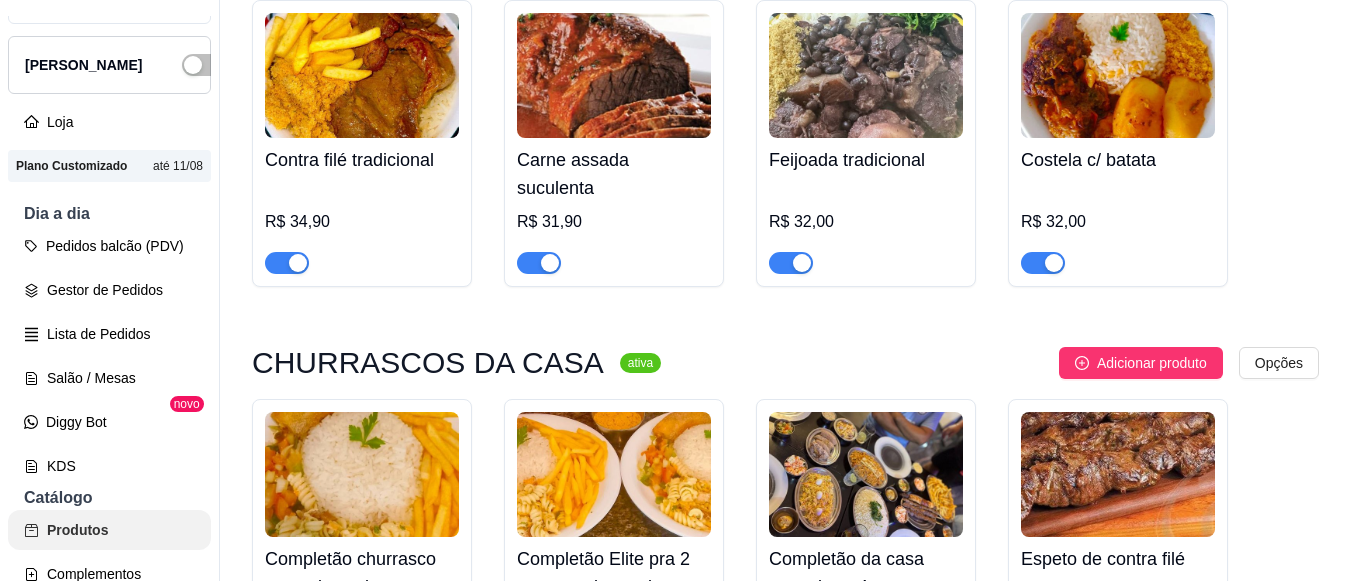 scroll, scrollTop: 0, scrollLeft: 0, axis: both 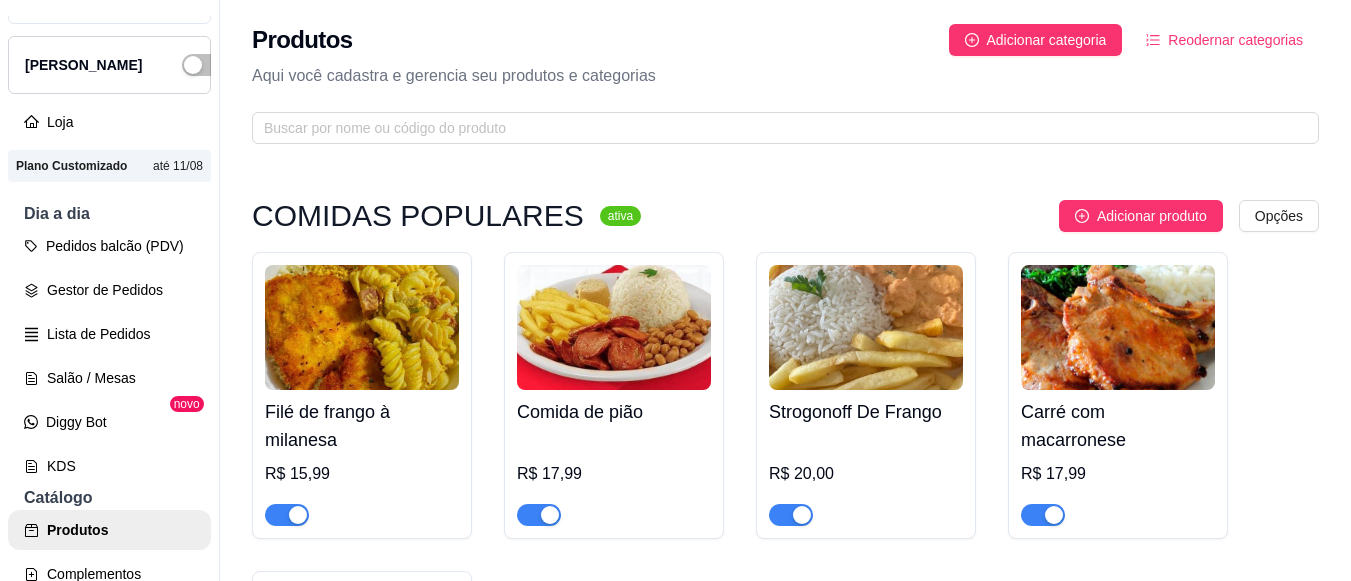 click on "Reodernar categorias" at bounding box center (1235, 40) 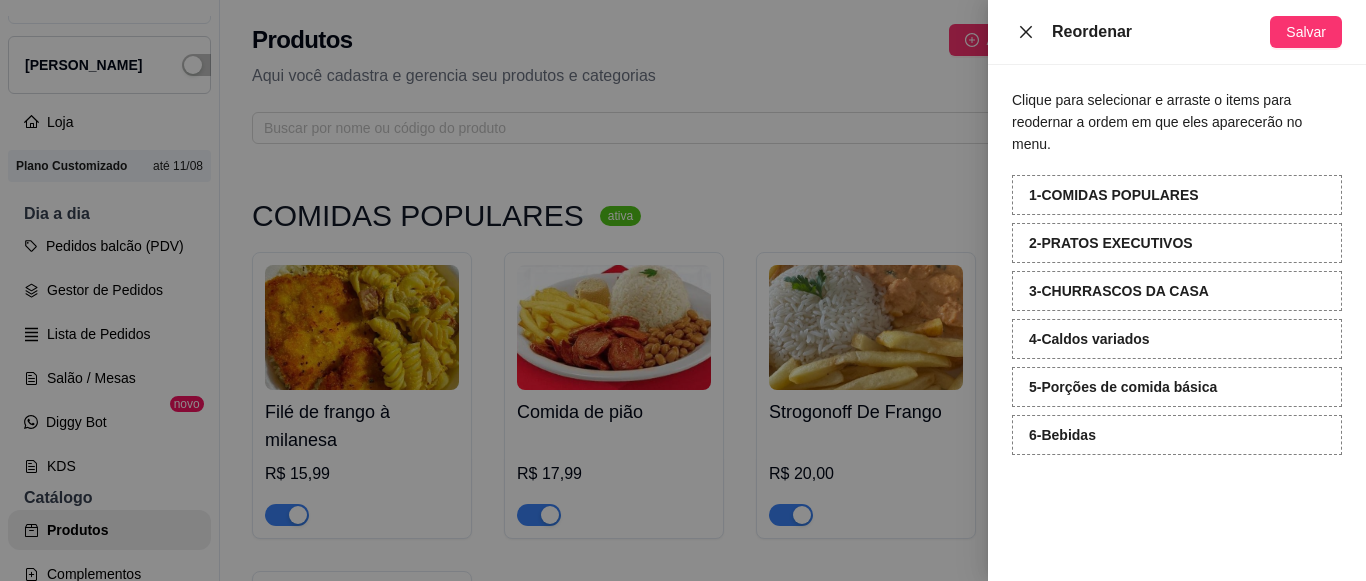 click 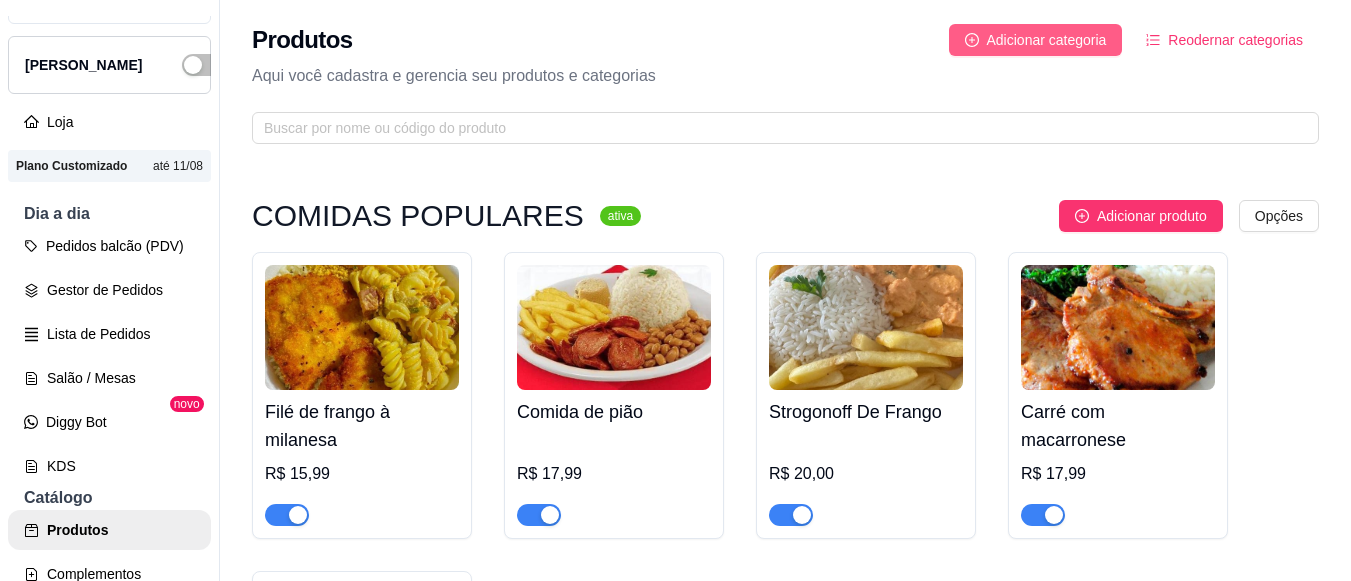 click on "Adicionar categoria" at bounding box center (1047, 40) 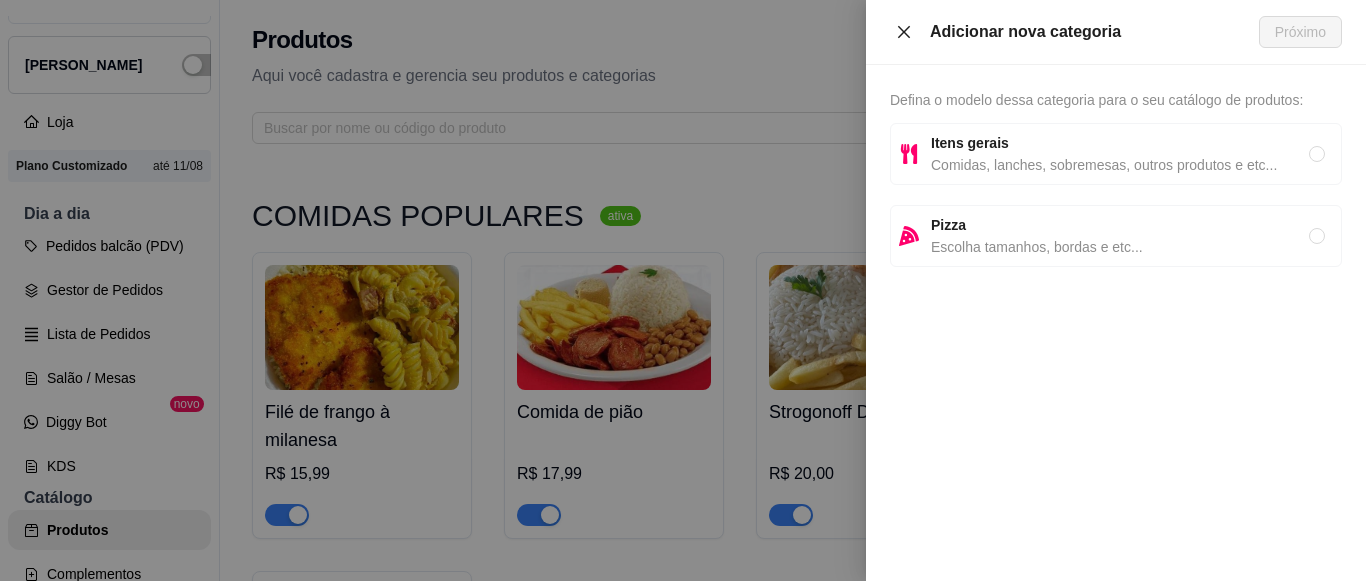 click 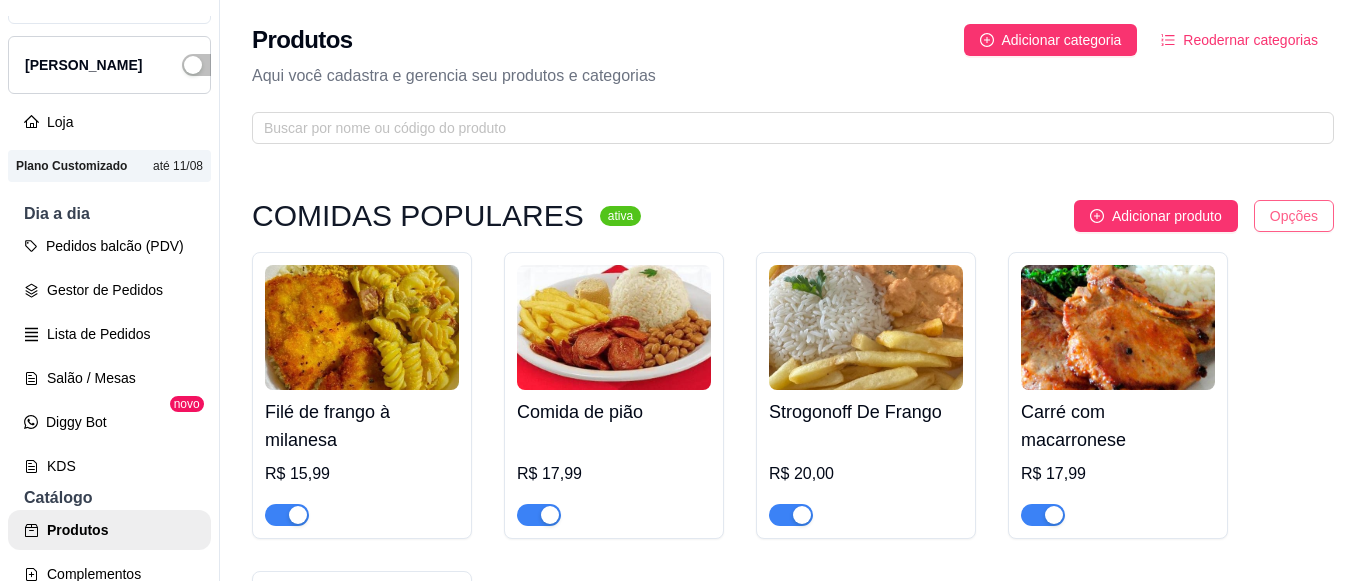 click on "T Tempero top t ... Loja [PERSON_NAME] Plano Customizado até 11/08   Dia a dia Pedidos balcão (PDV) Gestor de Pedidos Lista de Pedidos Salão / Mesas Diggy Bot novo KDS Catálogo Produtos Complementos Relatórios Relatórios de vendas Relatório de clientes Relatório de fidelidade novo Gerenciar Entregadores novo Nota Fiscal (NFC-e) Controle de caixa Controle de fiado Cupons Clientes Estoque Configurações Diggy Planos Precisa de ajuda? Sair Produtos Adicionar categoria Reodernar categorias Aqui você cadastra e gerencia seu produtos e categorias COMIDAS POPULARES  ativa Adicionar produto Opções Filé de frango à milanesa    R$ 15,99 Comida [PERSON_NAME]   R$ 17,99 Strogonoff De Frango    R$ 20,00 Carré com macarronese   R$ 17,99 Linguiça mineira   R$ 17,99 PRATOS EXECUTIVOS  ativa Adicionar produto Opções Contra filé tradicional    R$ 34,90 Carne assada suculenta   R$ 31,90 Feijoada tradicional   R$ 32,00 Costela c/ batata   R$ 32,00 CHURRASCOS DA CASA  ativa Adicionar produto Opções" at bounding box center [683, 290] 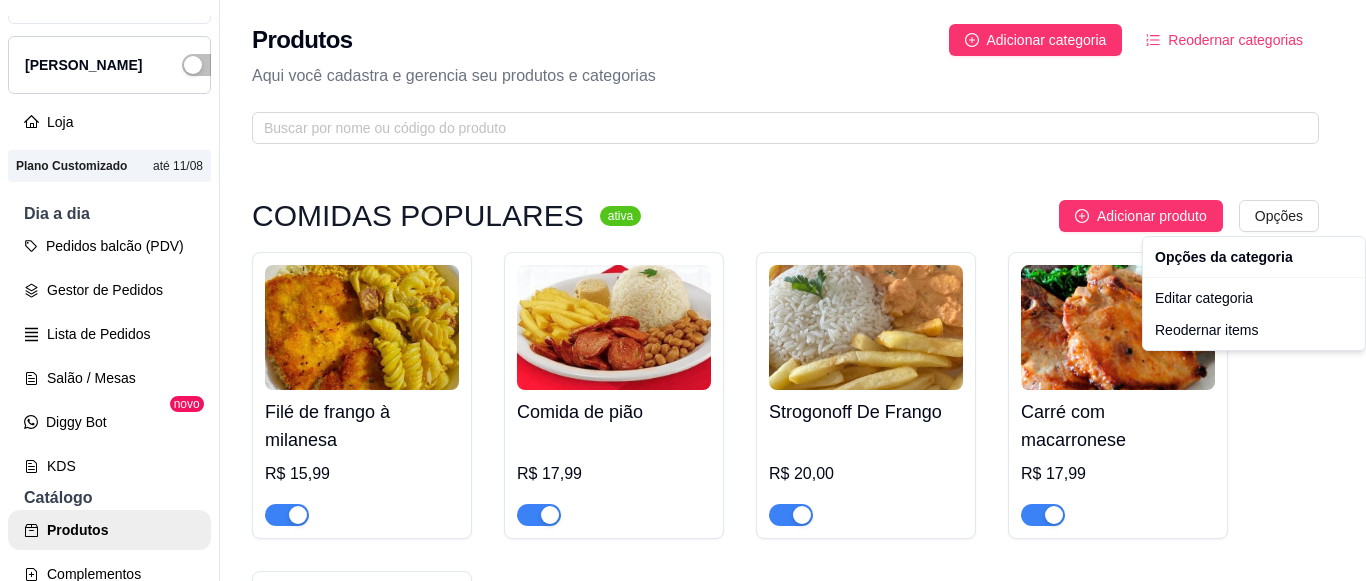 click on "T Tempero top t ... Loja [PERSON_NAME] Plano Customizado até 11/08   Dia a dia Pedidos balcão (PDV) Gestor de Pedidos Lista de Pedidos Salão / Mesas Diggy Bot novo KDS Catálogo Produtos Complementos Relatórios Relatórios de vendas Relatório de clientes Relatório de fidelidade novo Gerenciar Entregadores novo Nota Fiscal (NFC-e) Controle de caixa Controle de fiado Cupons Clientes Estoque Configurações Diggy Planos Precisa de ajuda? Sair Produtos Adicionar categoria Reodernar categorias Aqui você cadastra e gerencia seu produtos e categorias COMIDAS POPULARES  ativa Adicionar produto Opções Filé de frango à milanesa    R$ 15,99 Comida [PERSON_NAME]   R$ 17,99 Strogonoff De Frango    R$ 20,00 Carré com macarronese   R$ 17,99 Linguiça mineira   R$ 17,99 PRATOS EXECUTIVOS  ativa Adicionar produto Opções Contra filé tradicional    R$ 34,90 Carne assada suculenta   R$ 31,90 Feijoada tradicional   R$ 32,00 Costela c/ batata   R$ 32,00 CHURRASCOS DA CASA  ativa Adicionar produto Opções" at bounding box center [683, 290] 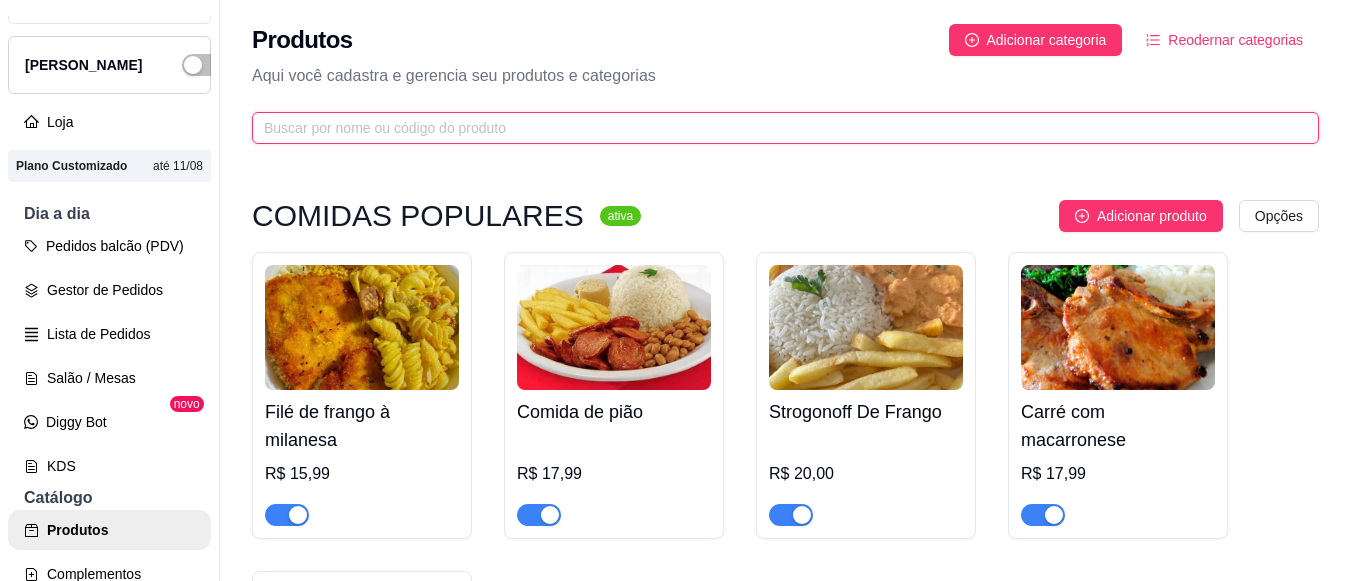 click at bounding box center (777, 128) 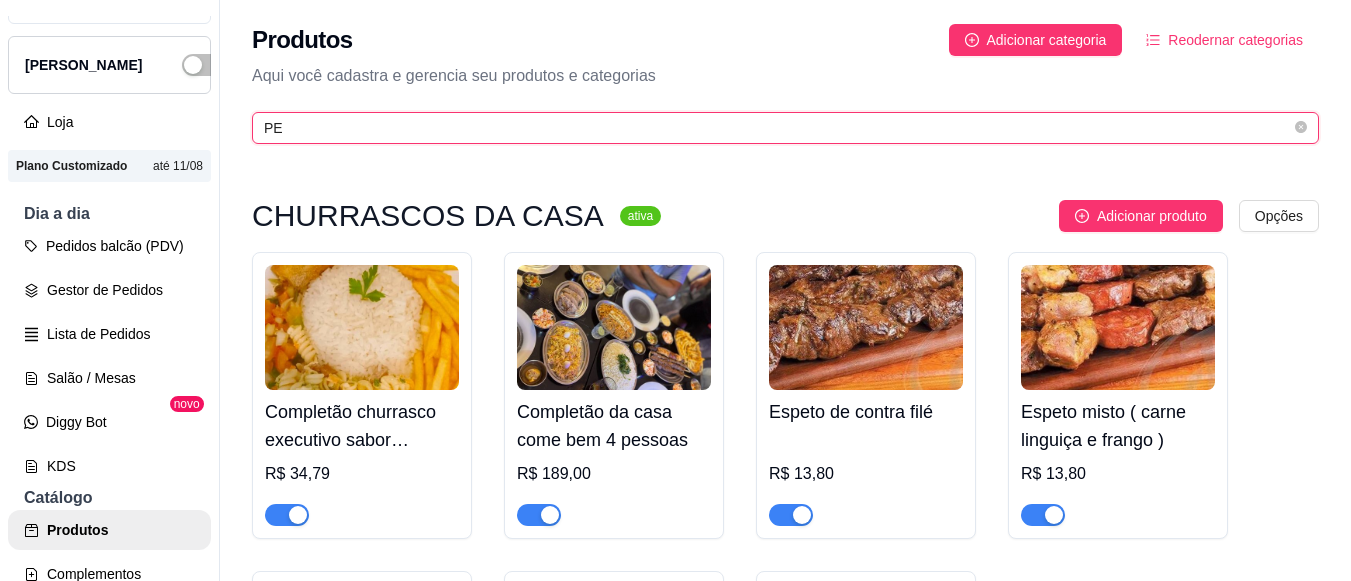 type on "PEI" 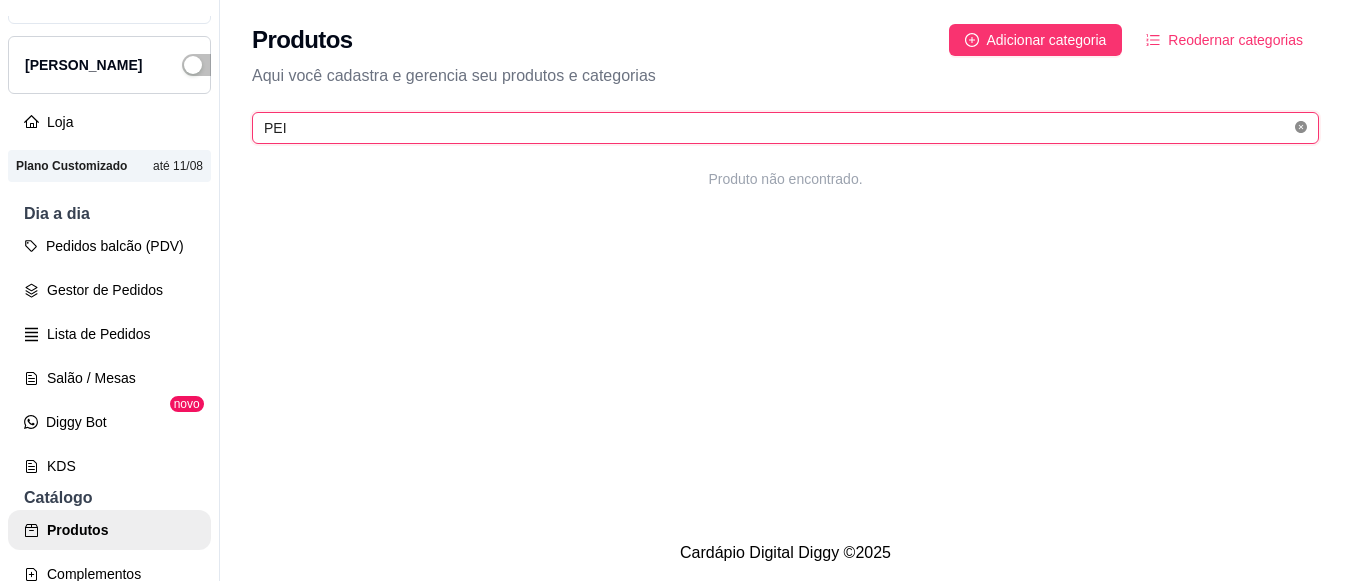 click 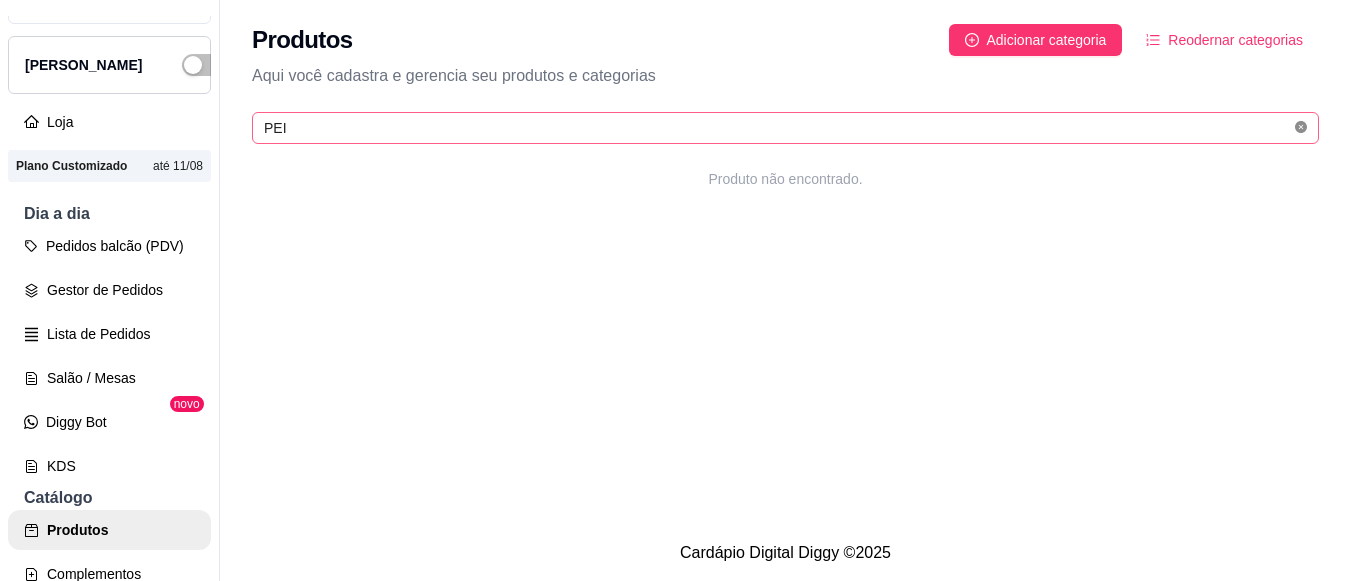 click at bounding box center (1301, 128) 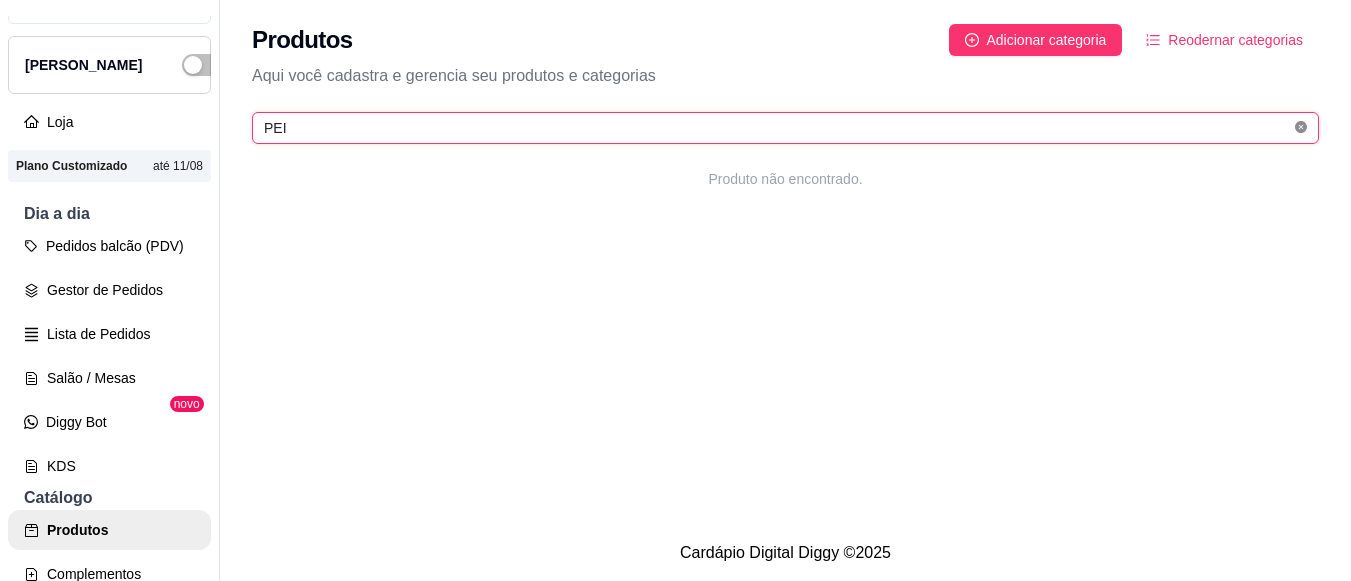 type 